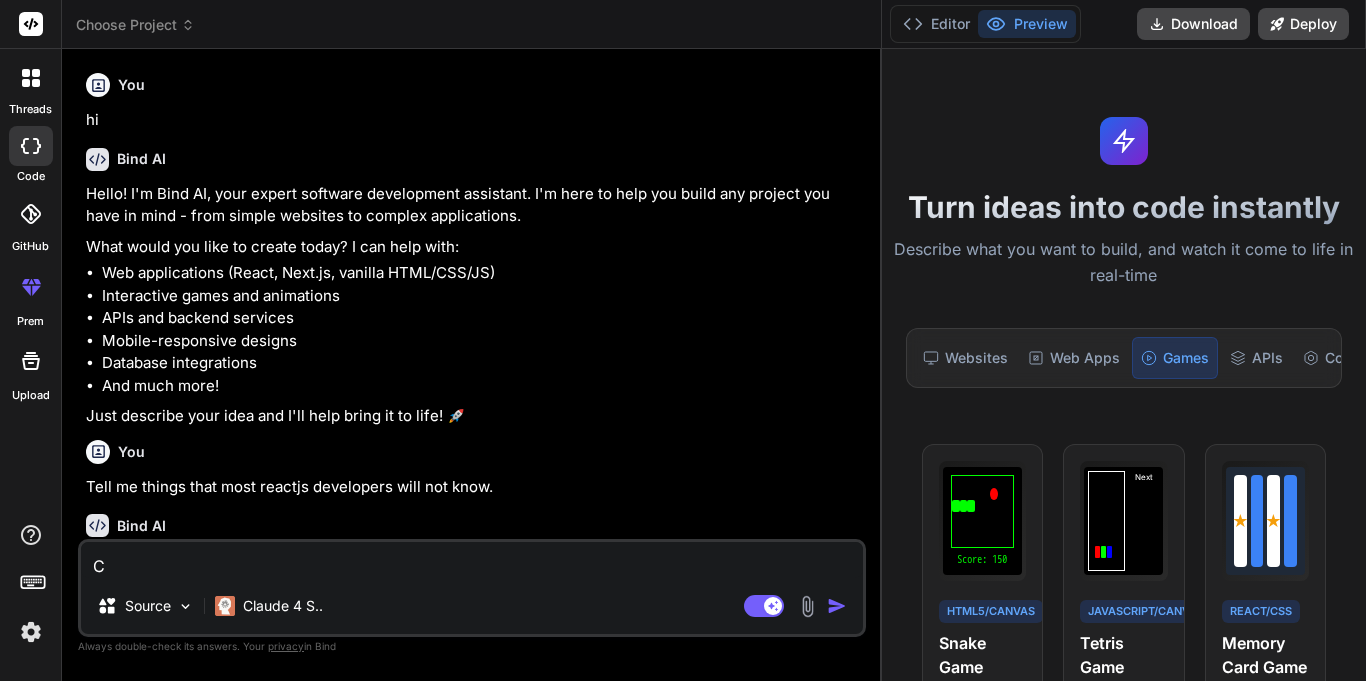 scroll, scrollTop: 0, scrollLeft: 0, axis: both 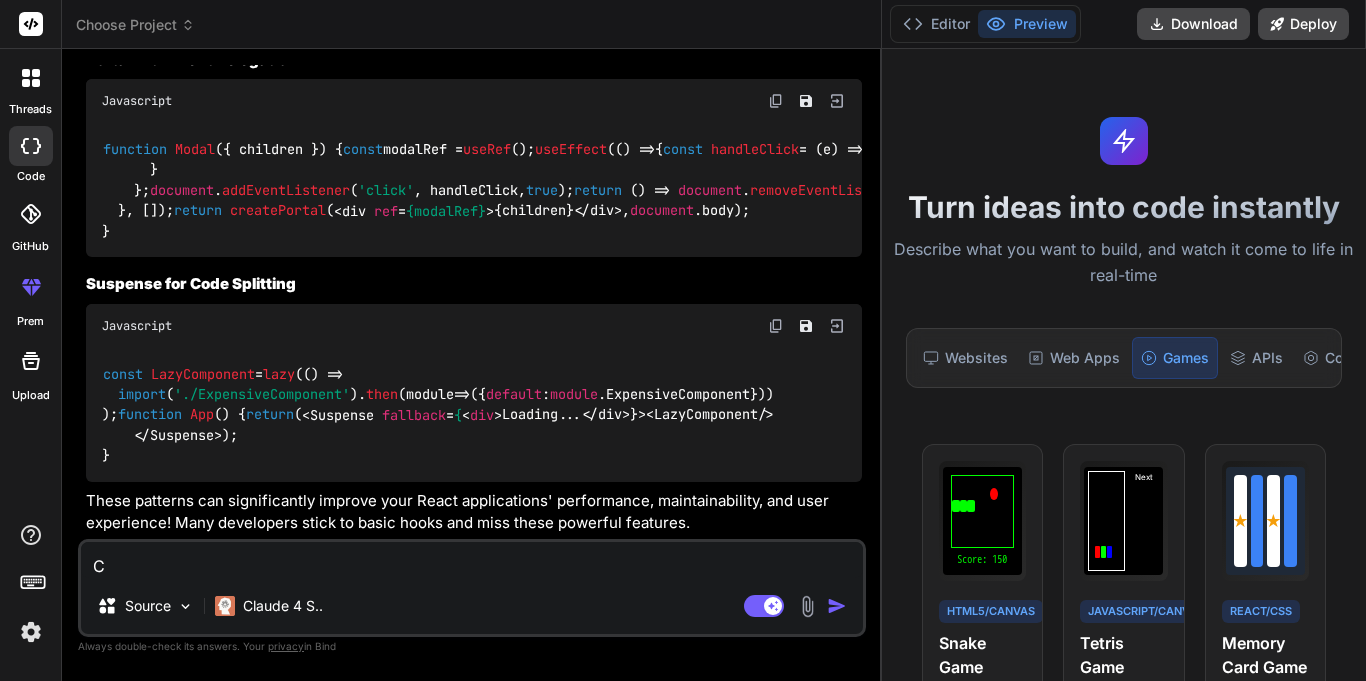 type on "Co" 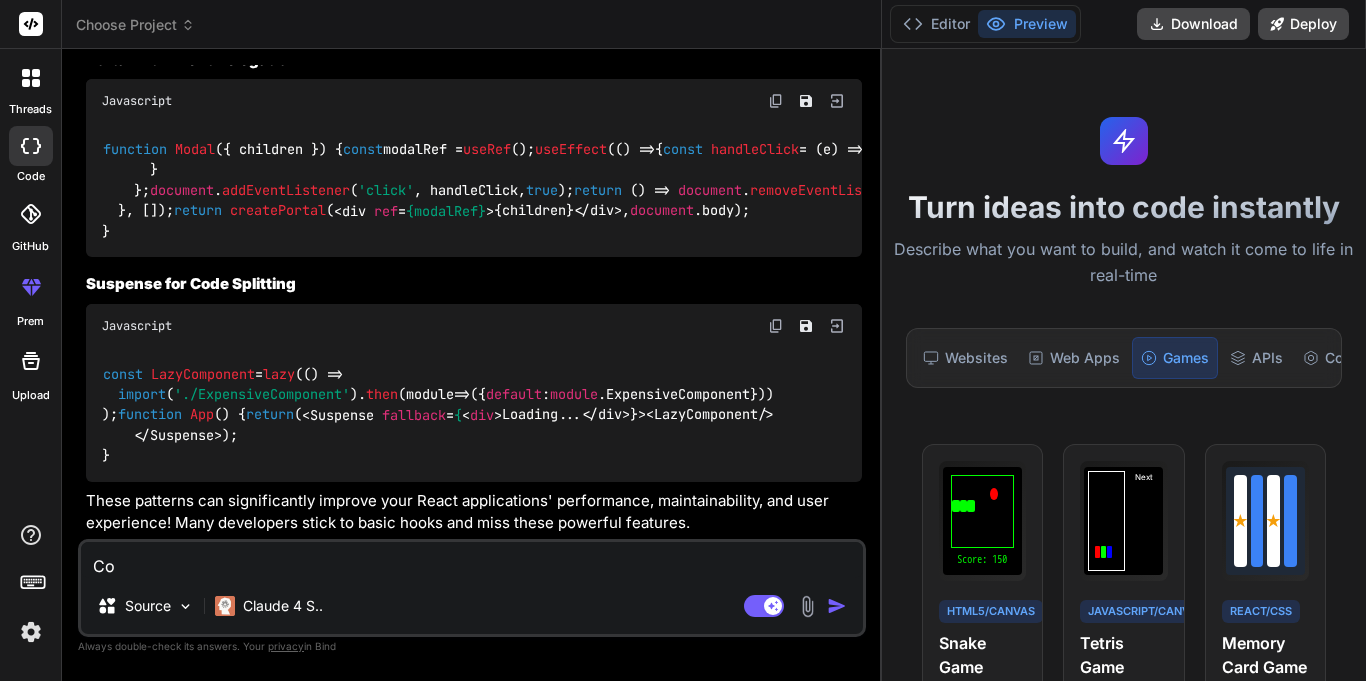 type on "Cor" 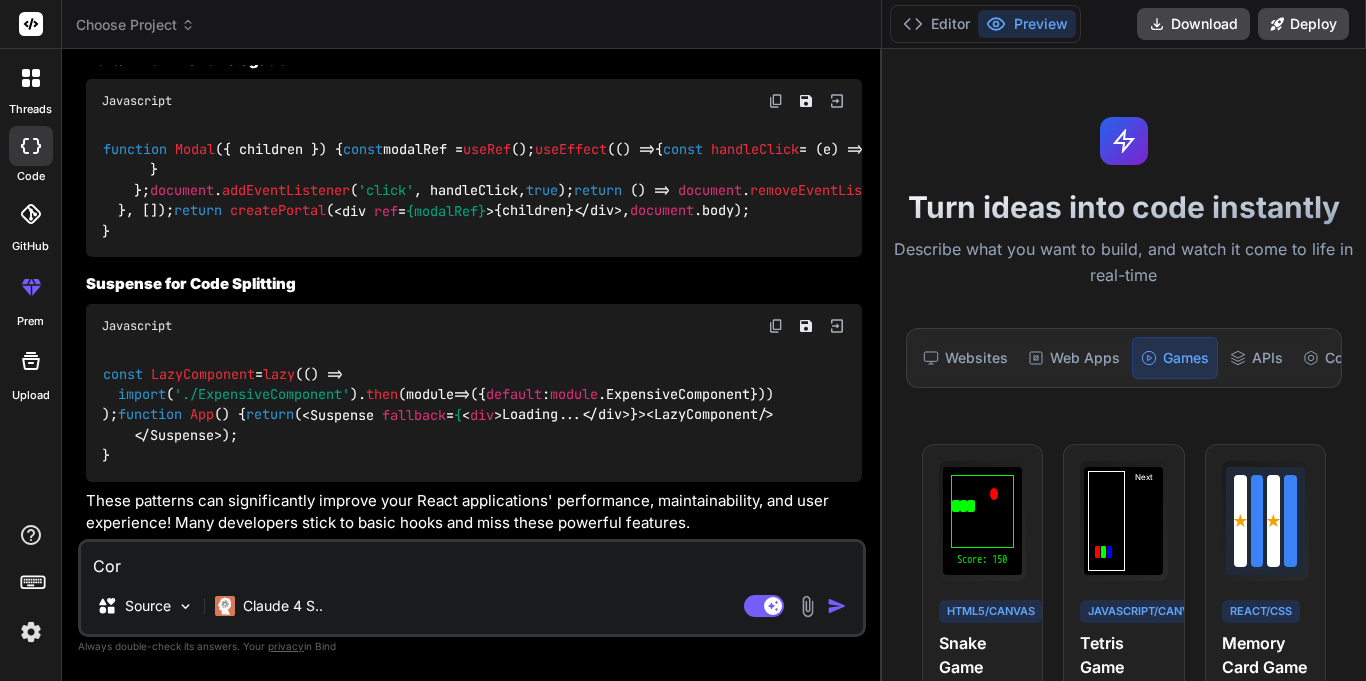 type on "Corr" 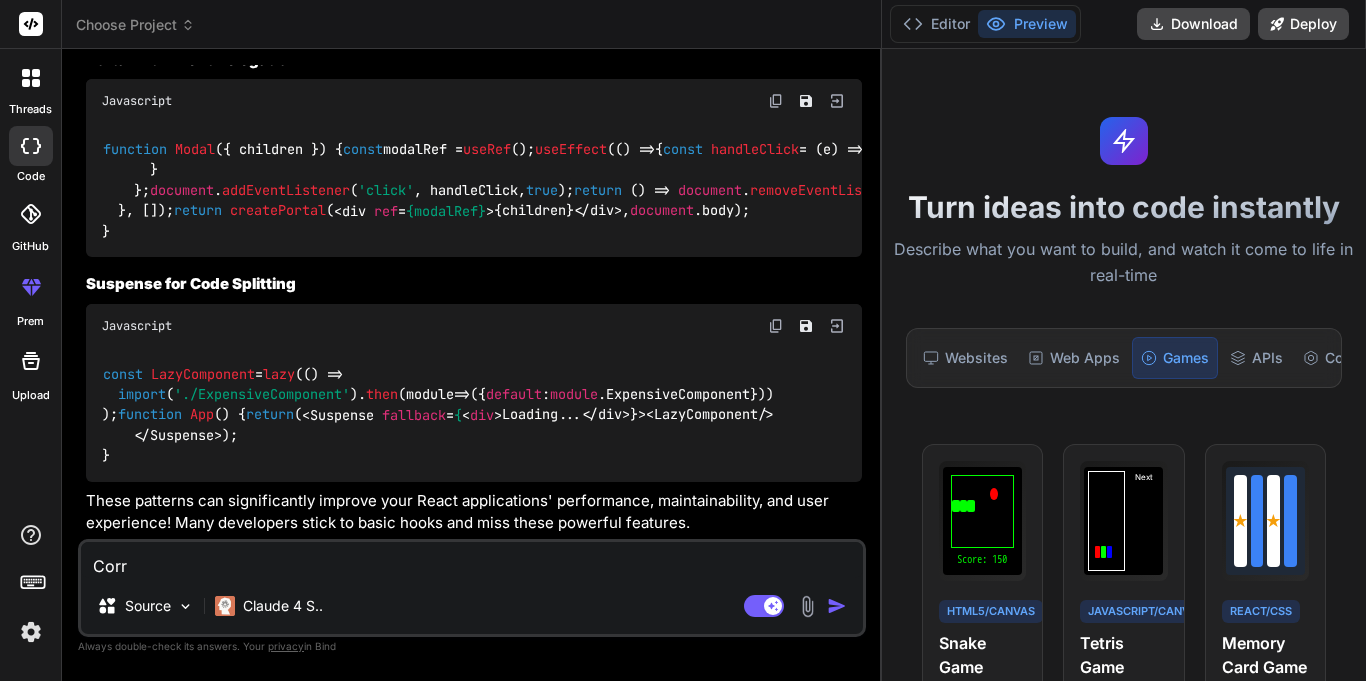 type on "Corre" 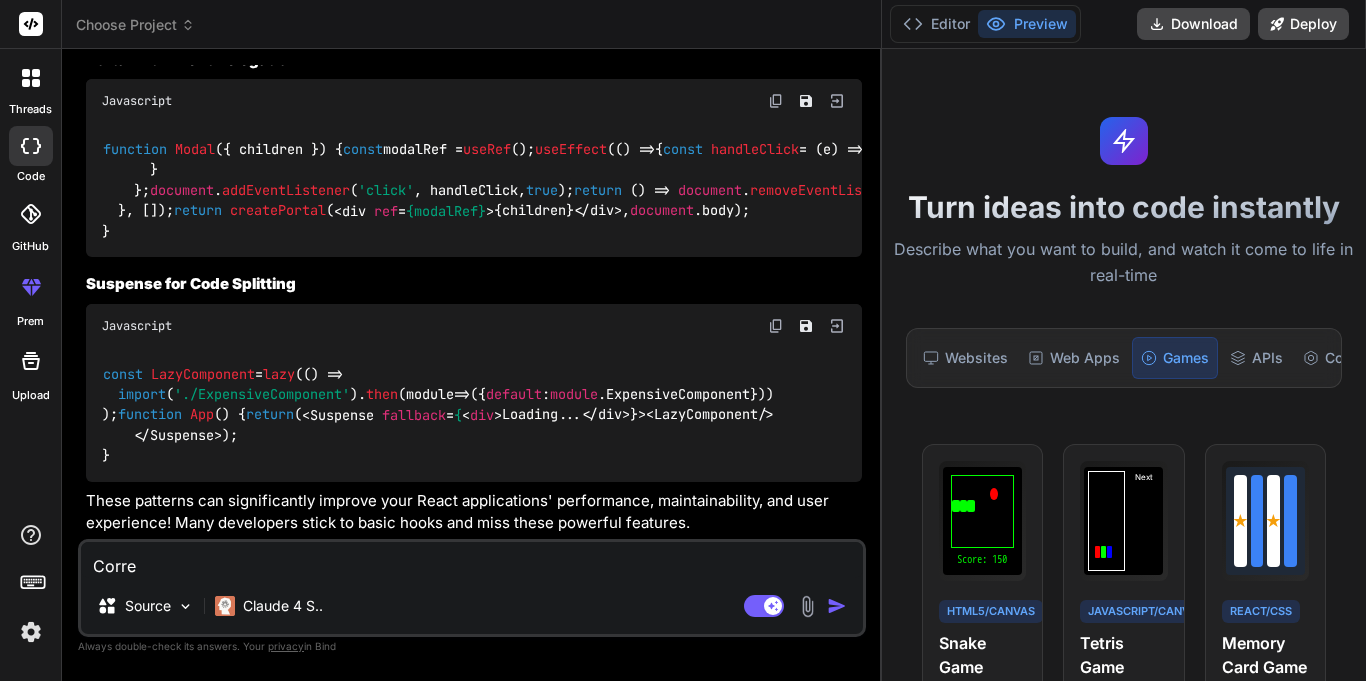type on "Correc" 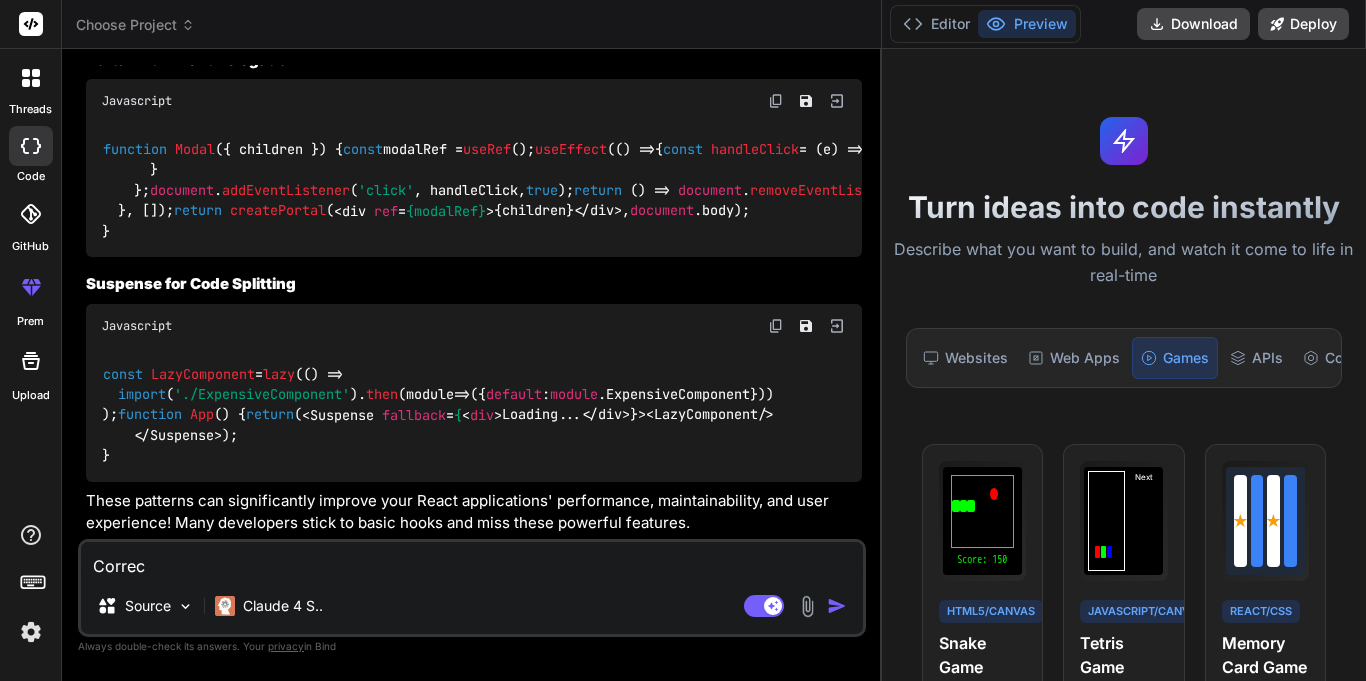 type on "Correct" 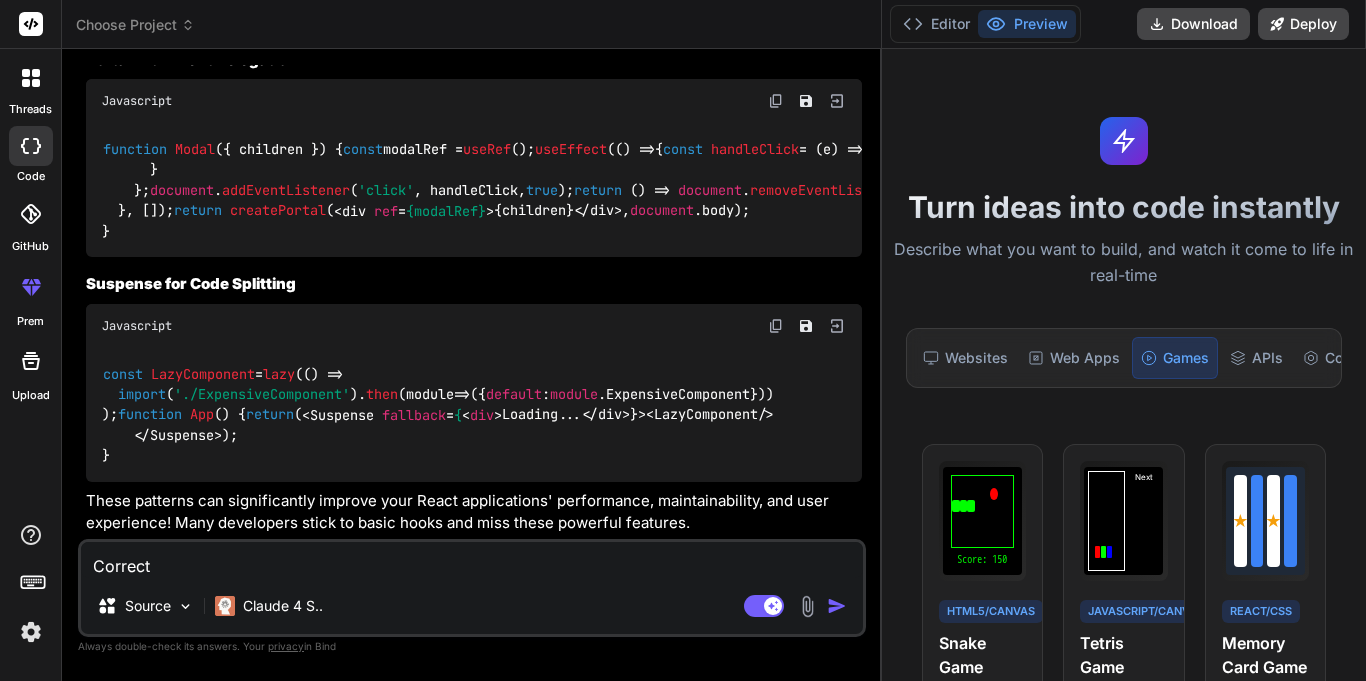 type on "Correct" 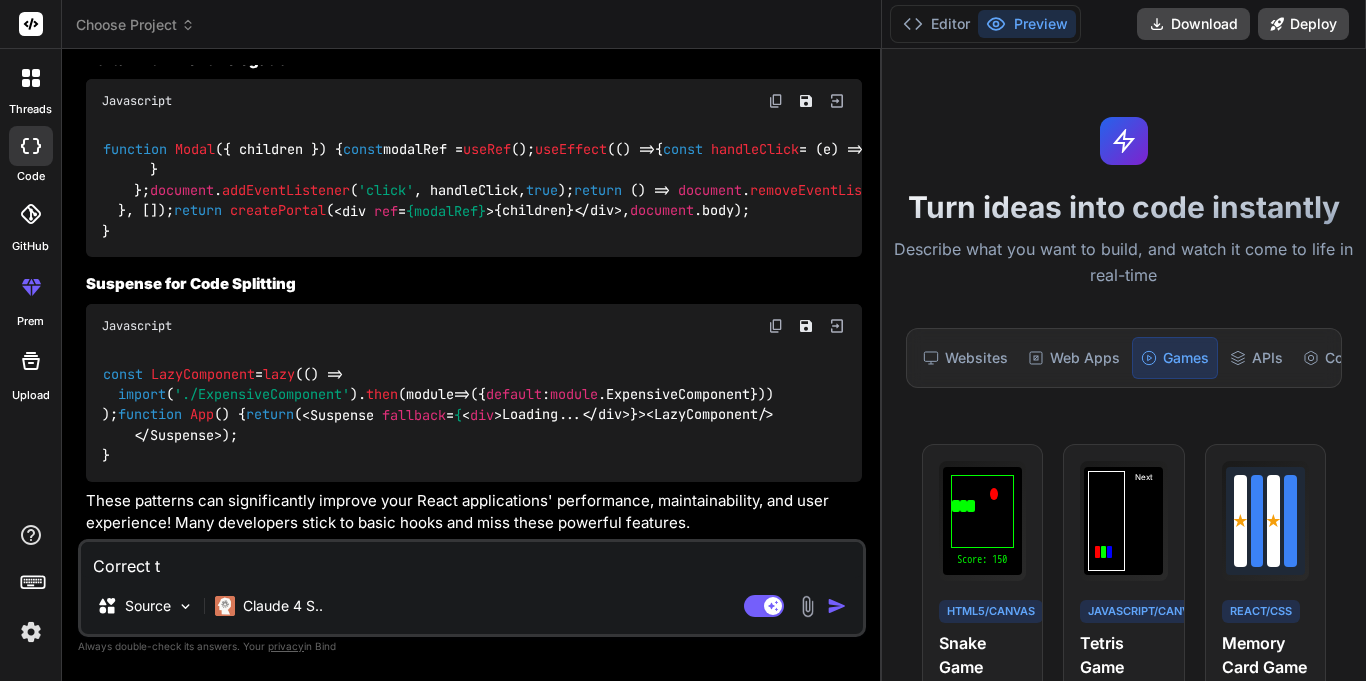 type on "Correct th" 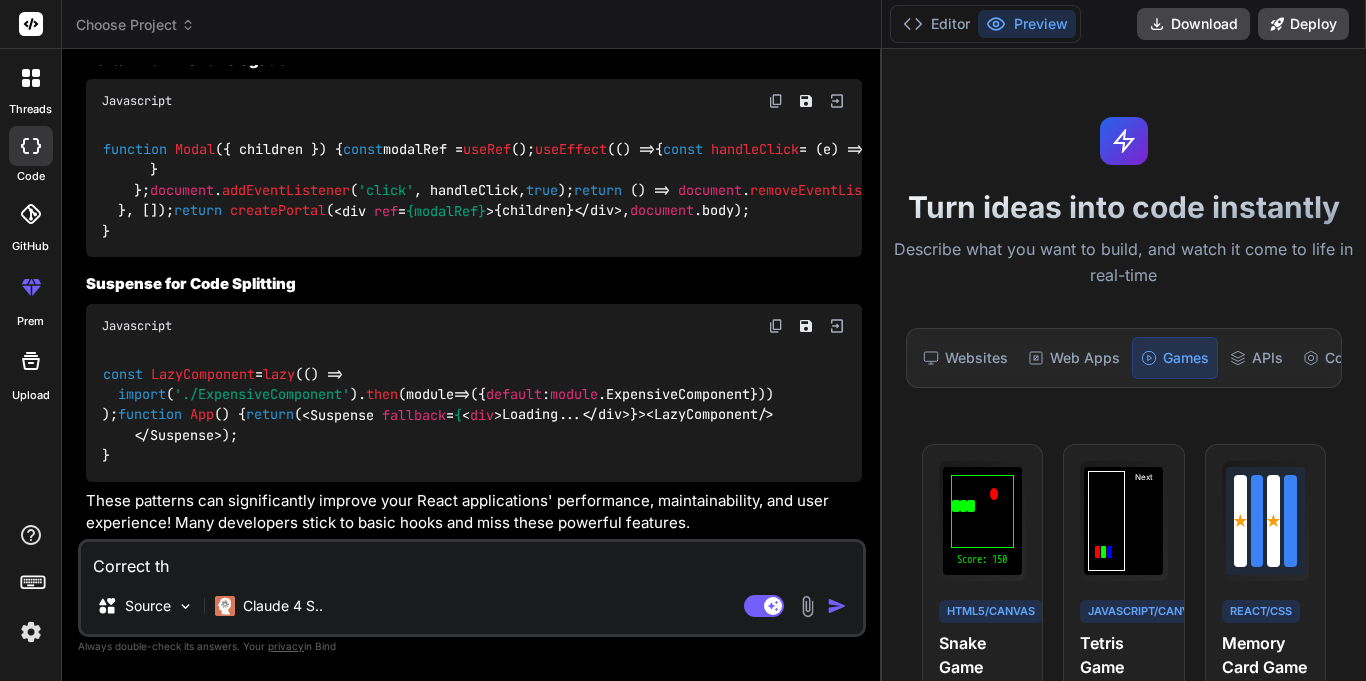 type on "Correct the" 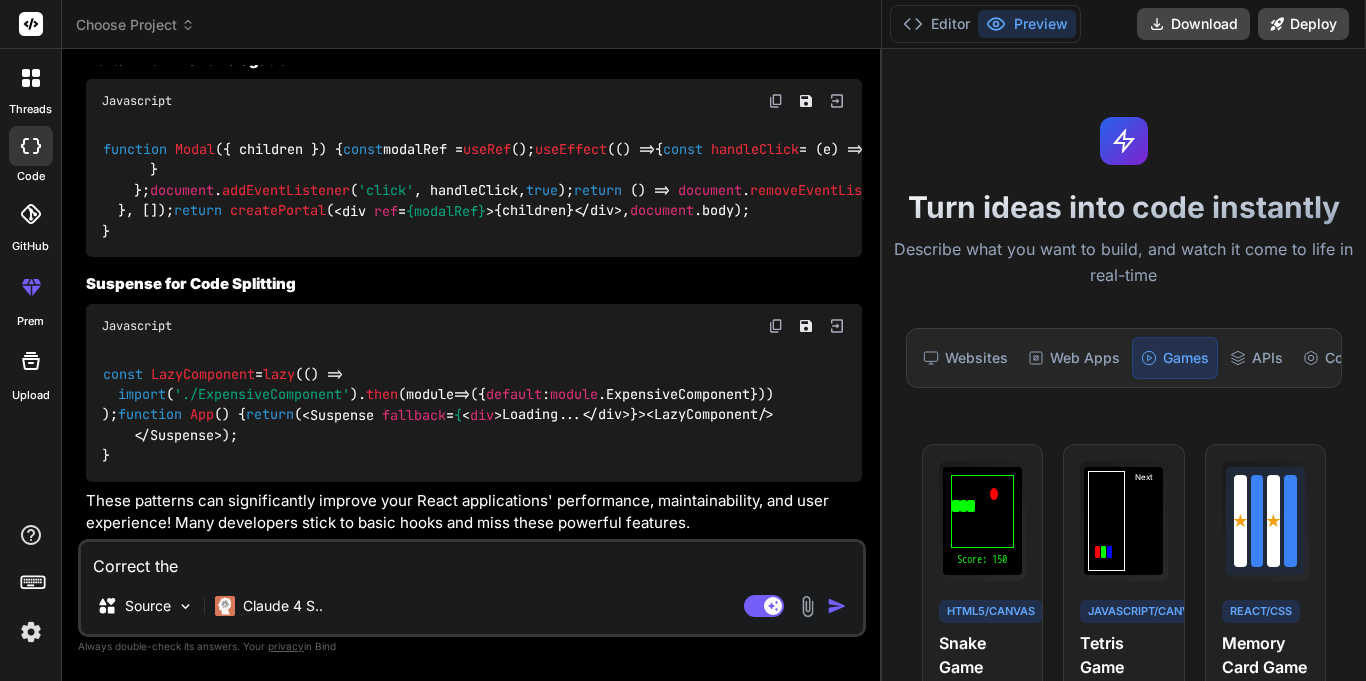 type on "Correct the" 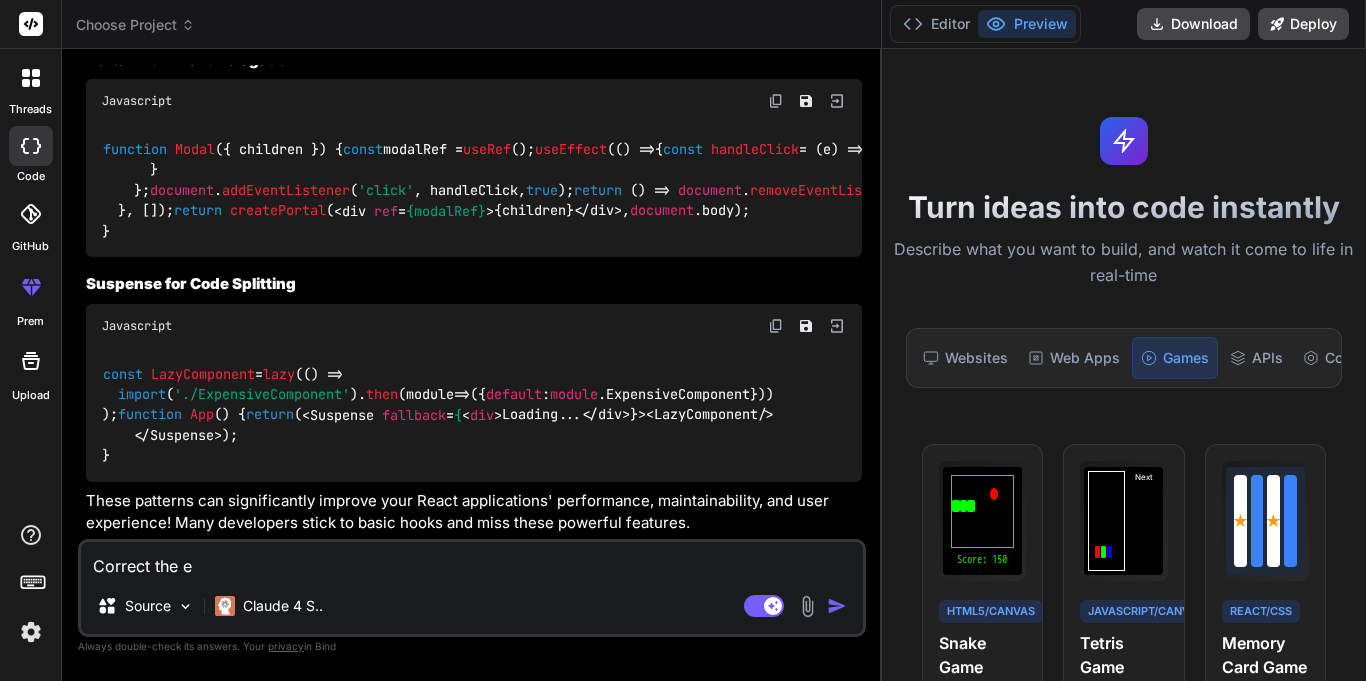 type on "Correct the en" 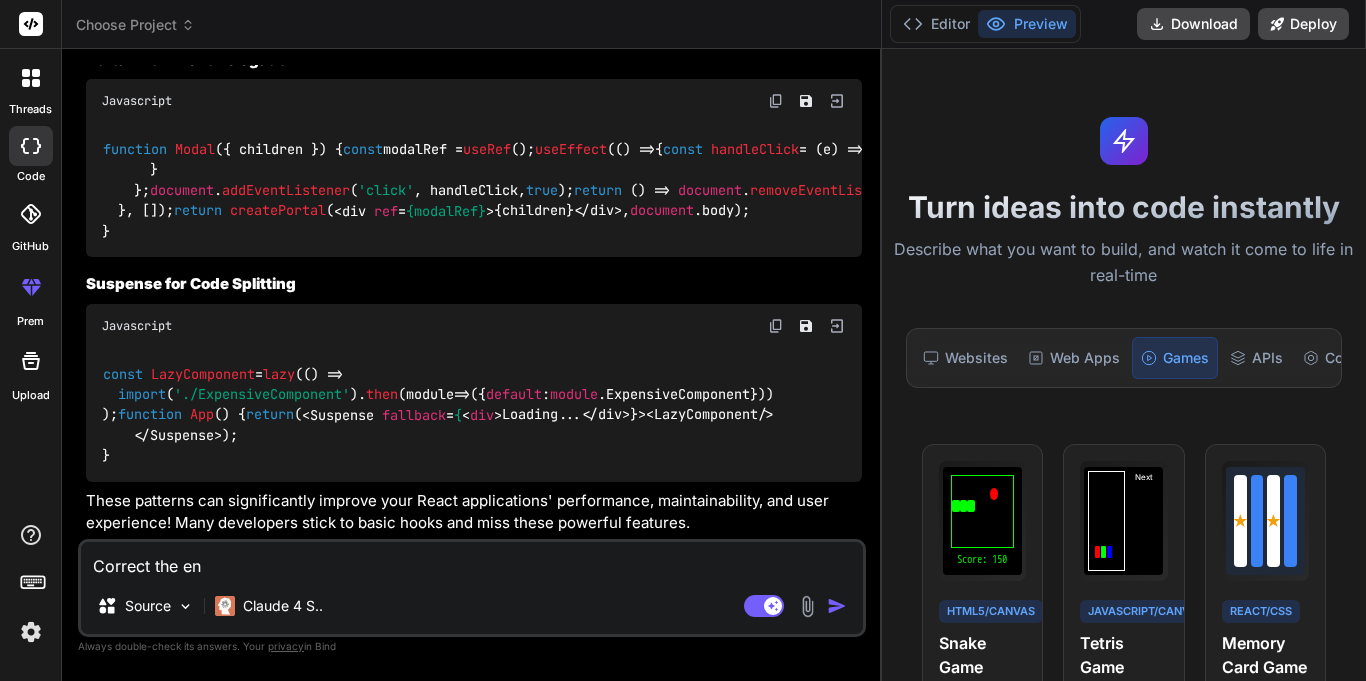 type on "Correct the eng" 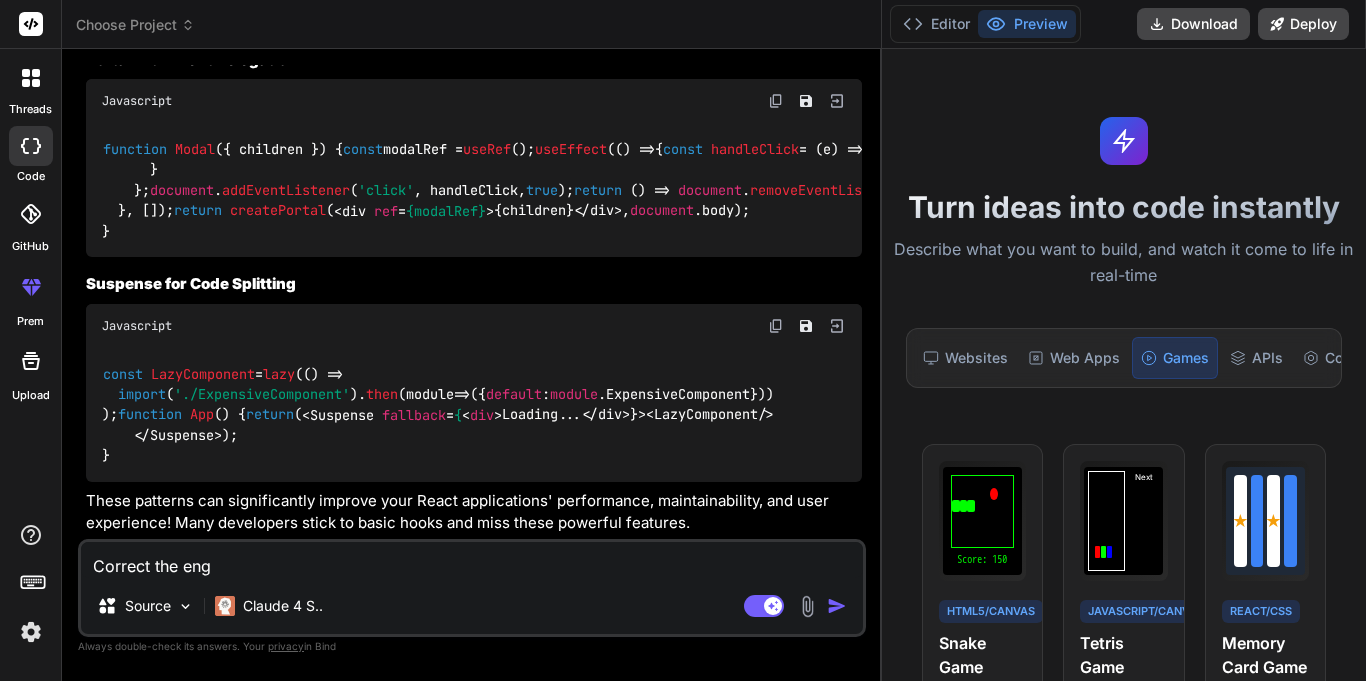 type on "Correct the engl" 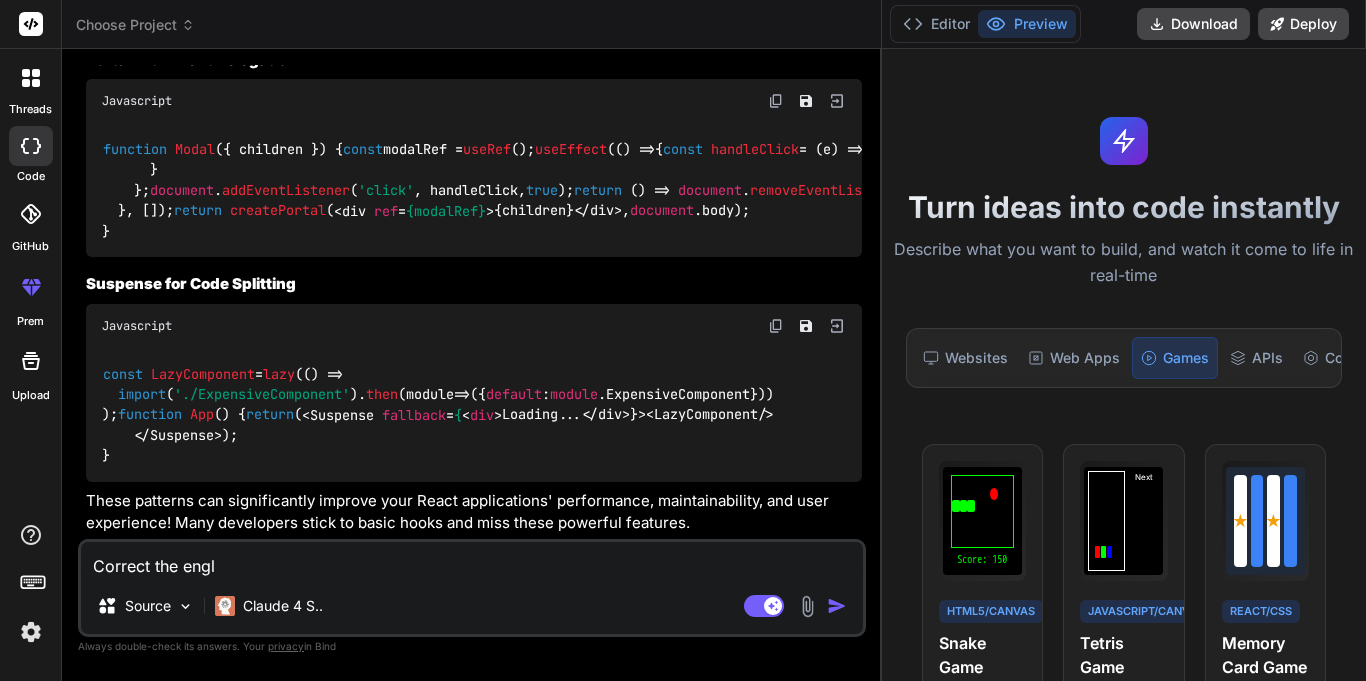 type on "Correct the engli" 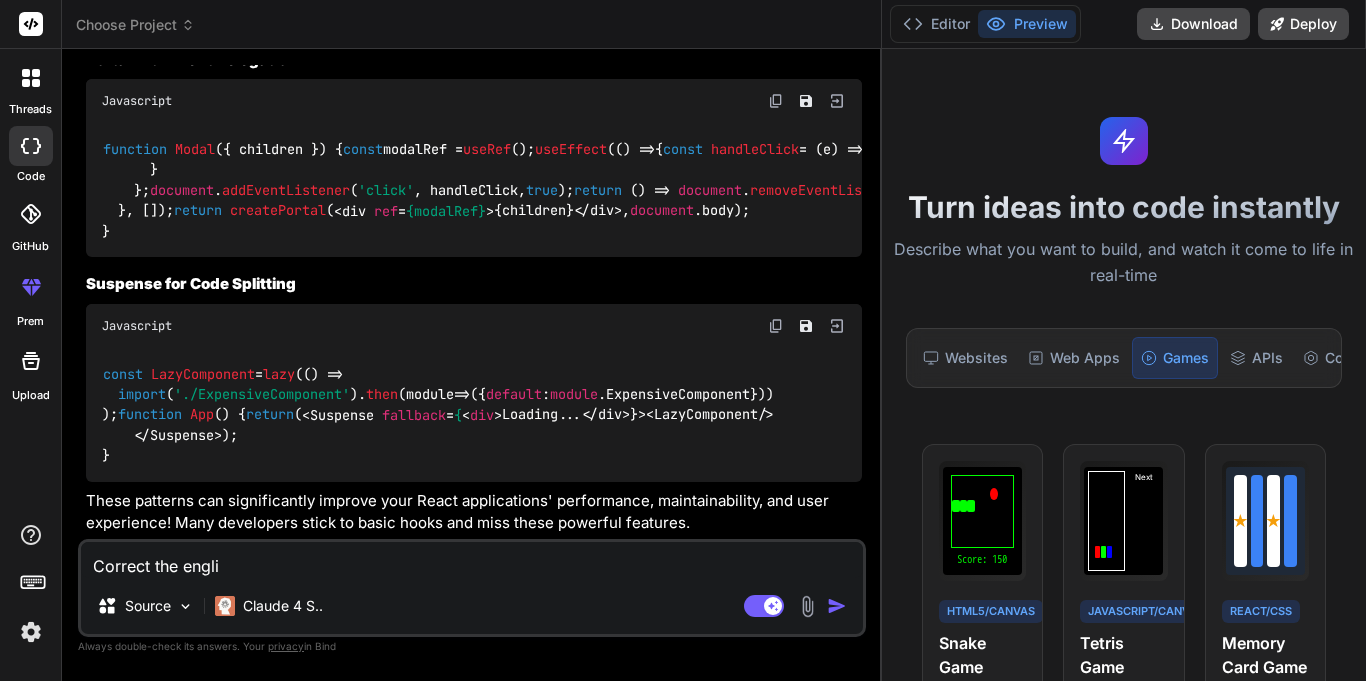 type on "Correct the englis" 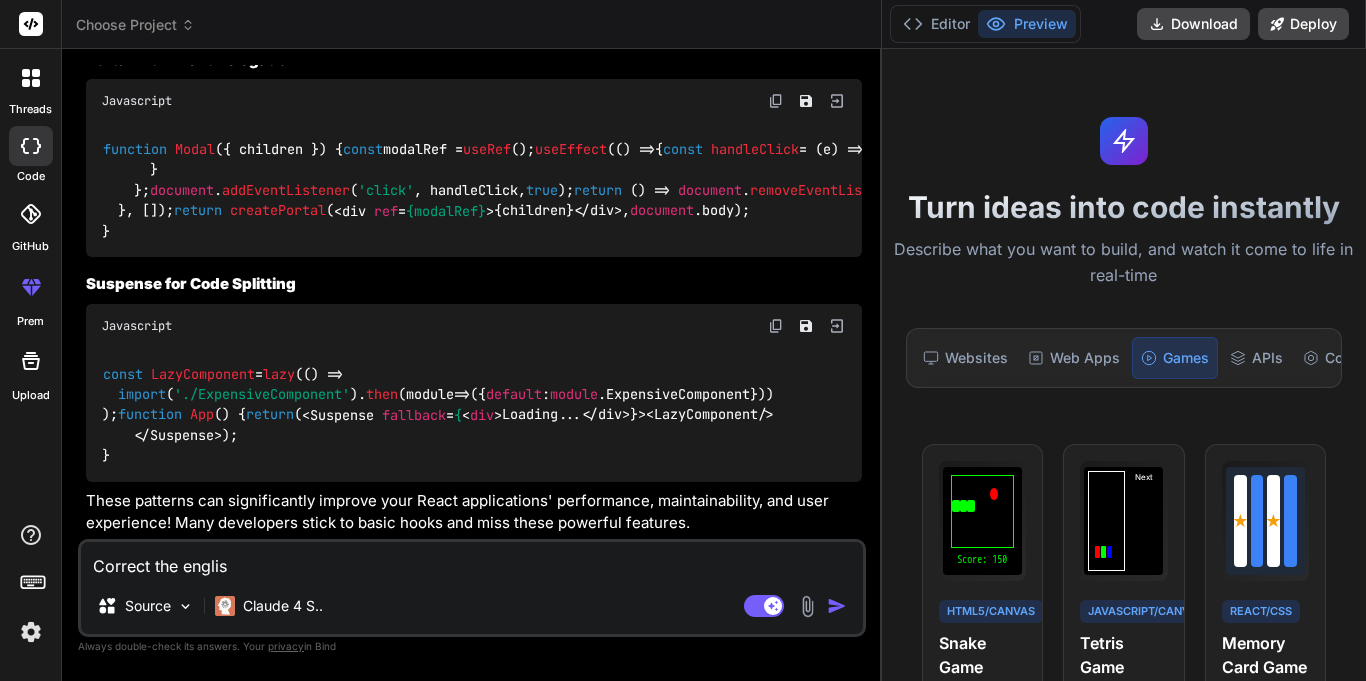 type on "Correct the english" 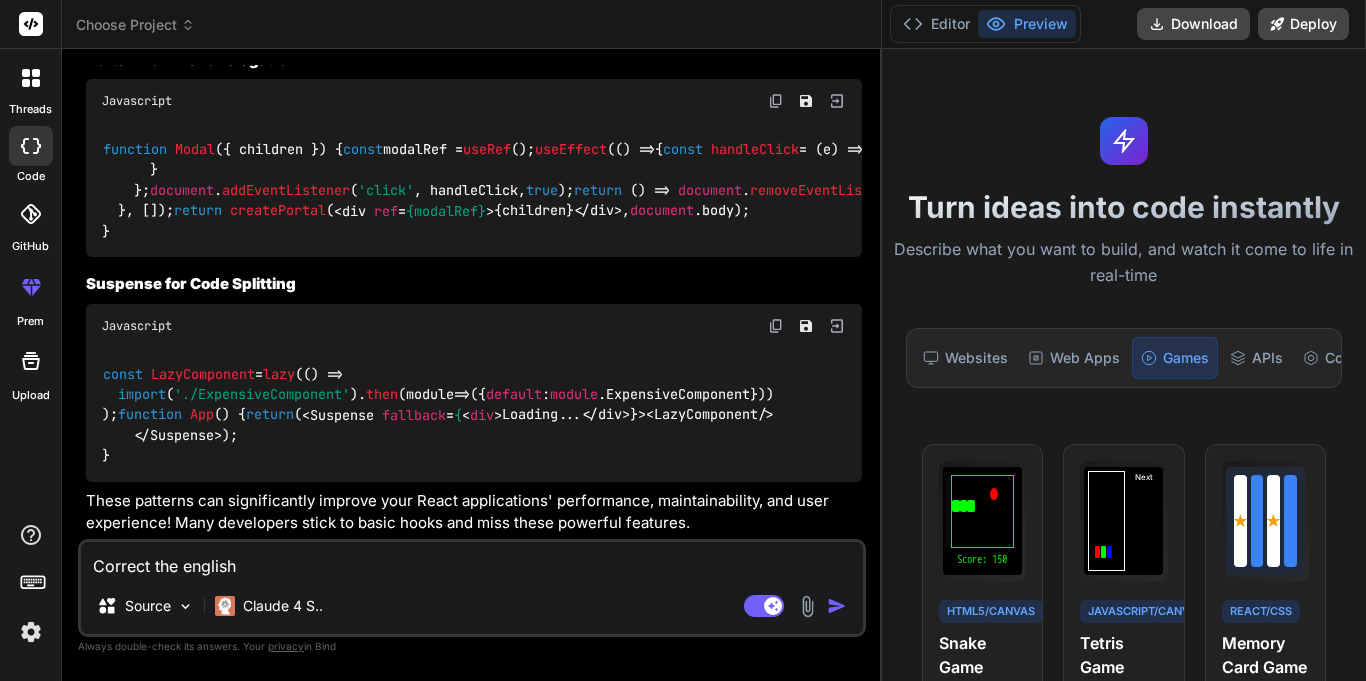 type on "Correct the english" 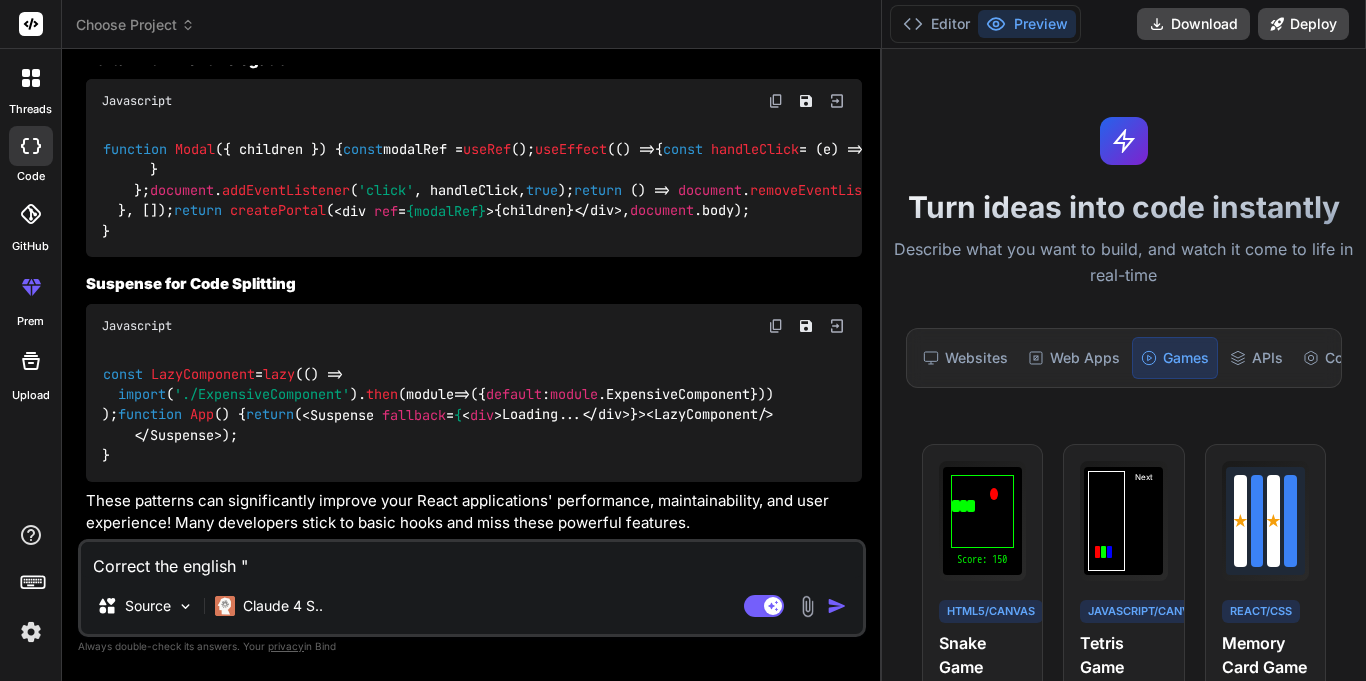 type on "Correct the english """ 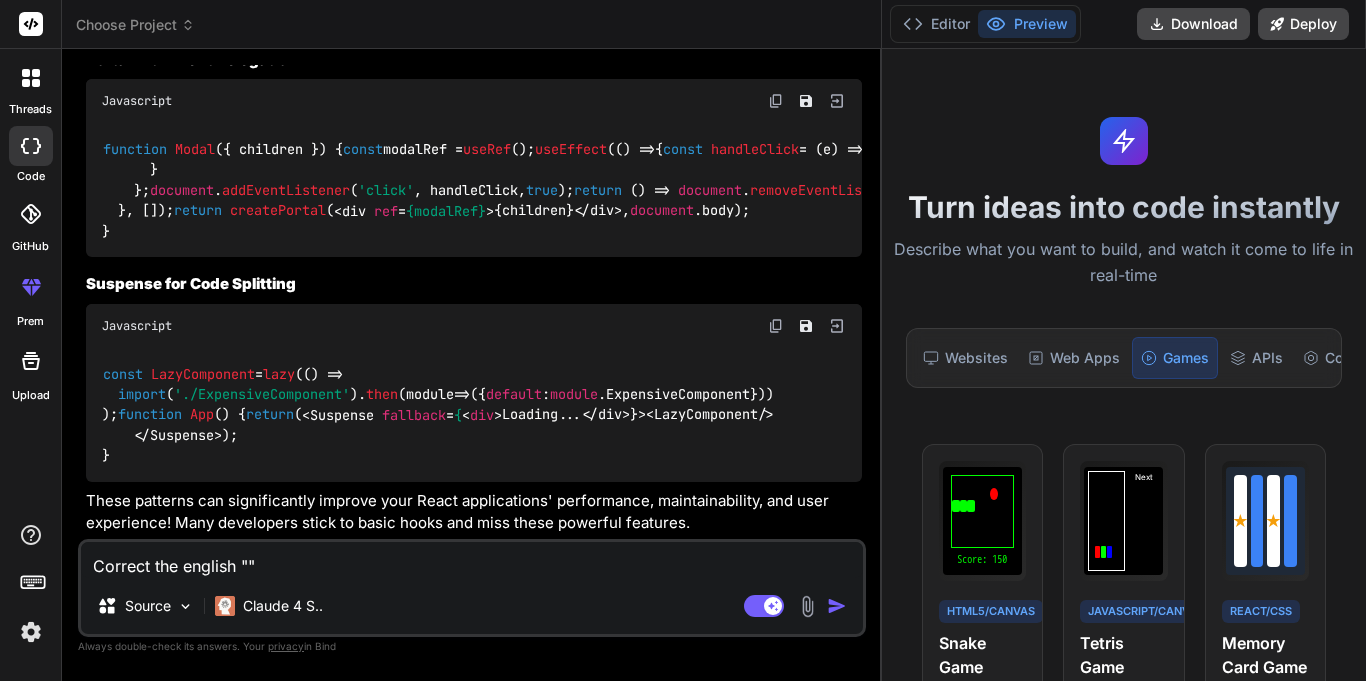 click on "Source   Claude 4 S.." at bounding box center (472, 610) 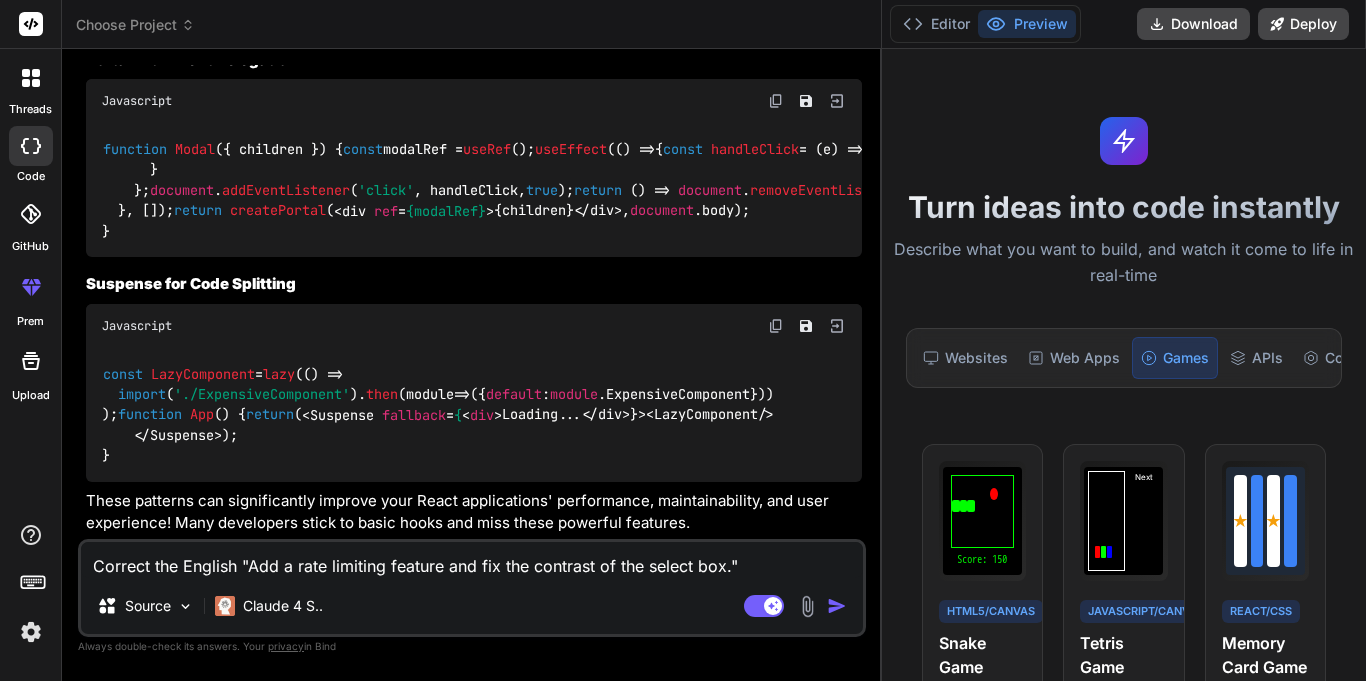 type on "x" 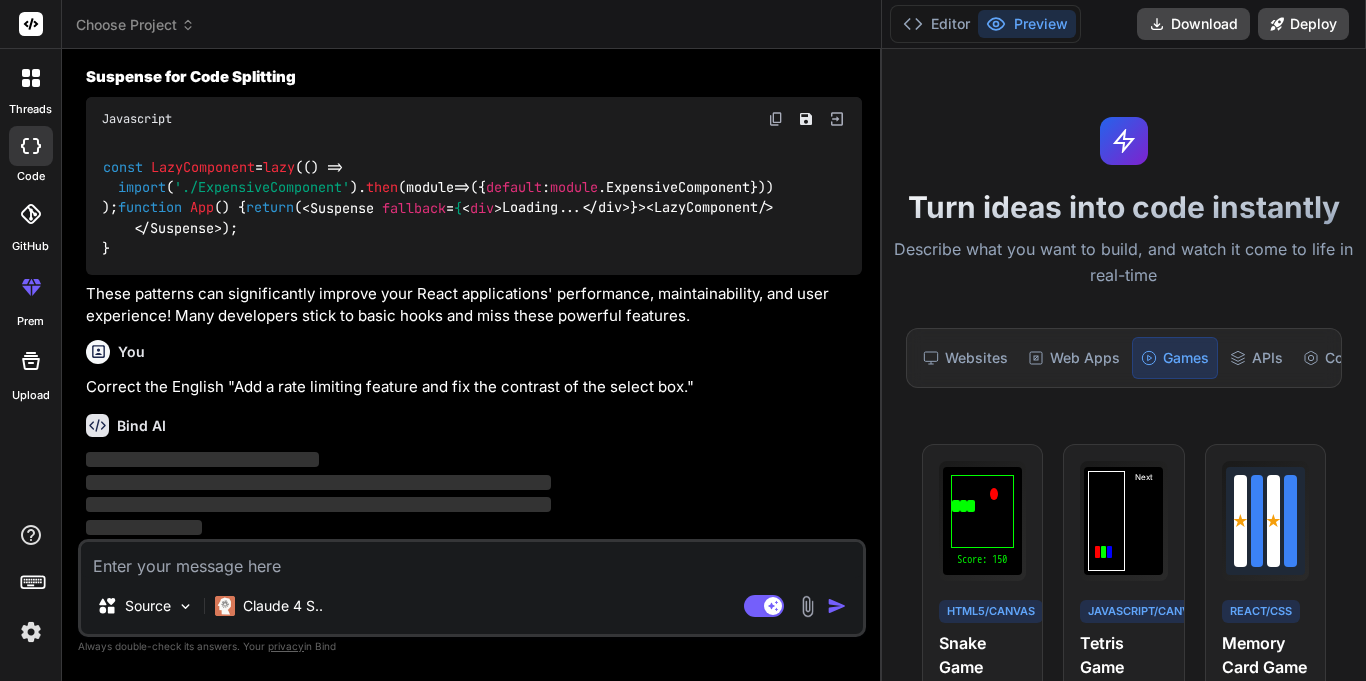 scroll, scrollTop: 5669, scrollLeft: 0, axis: vertical 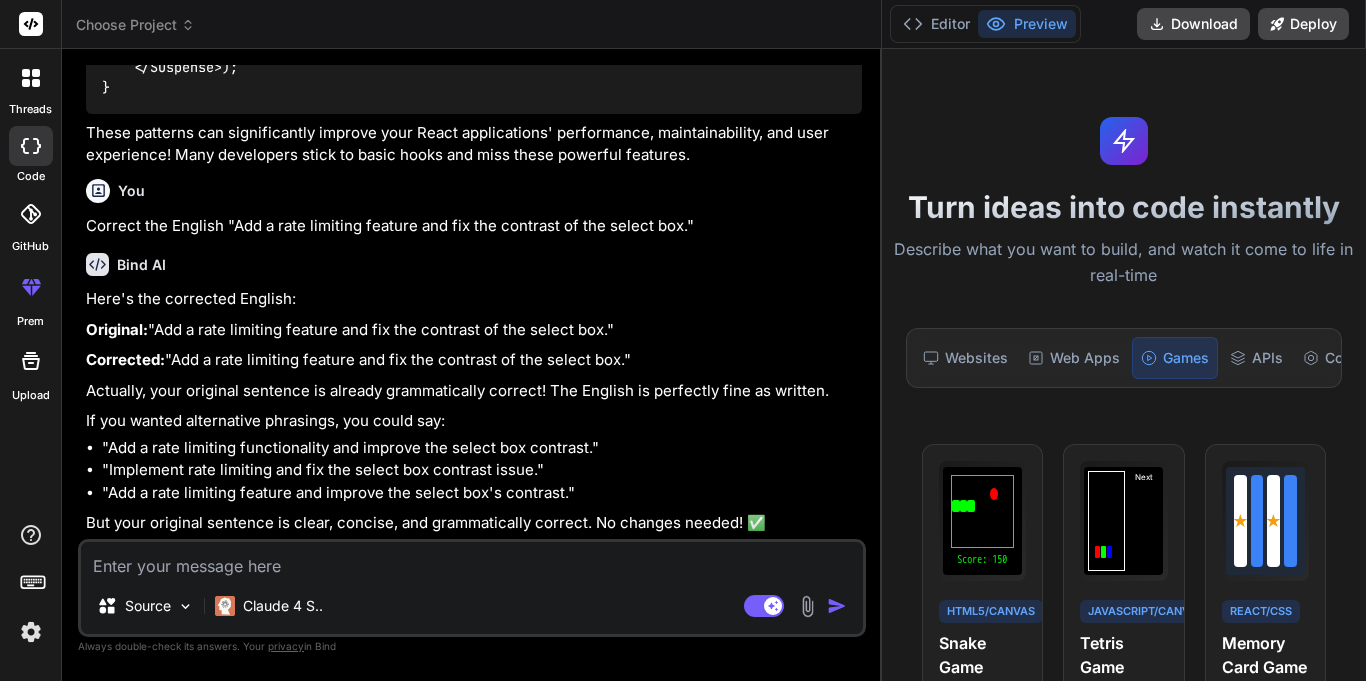 type on "x" 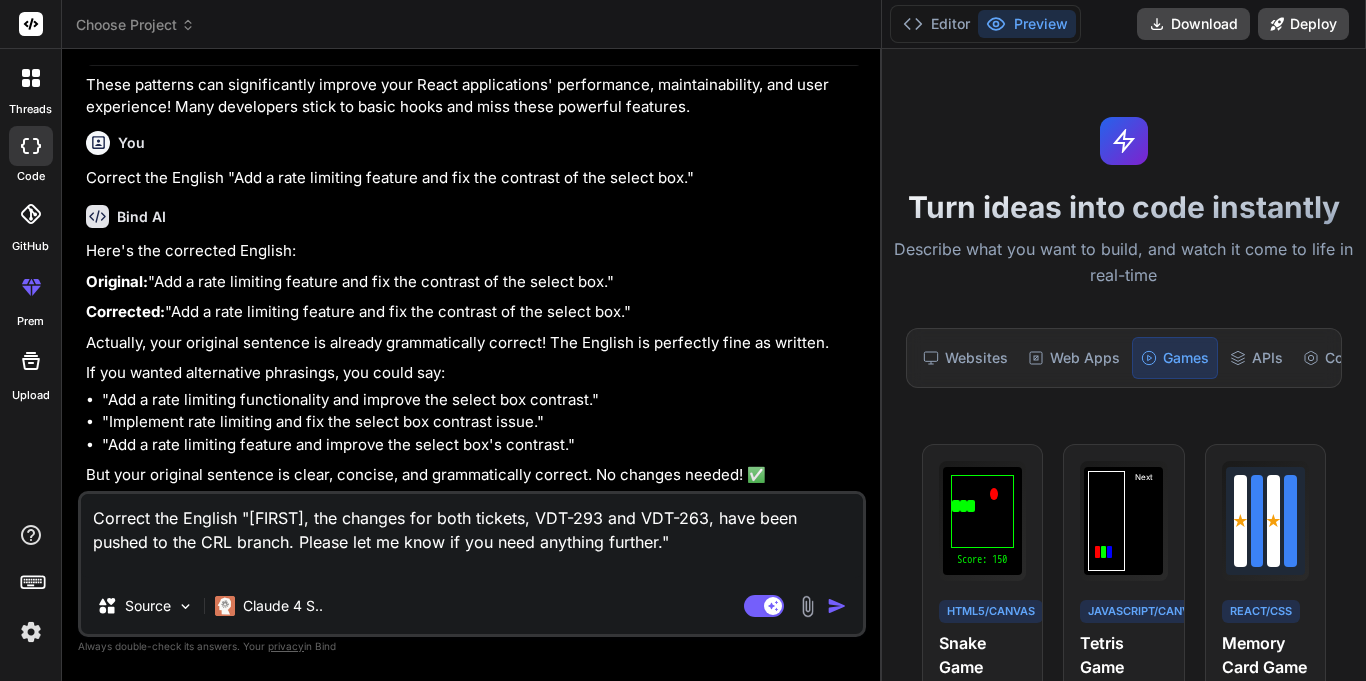 type on "x" 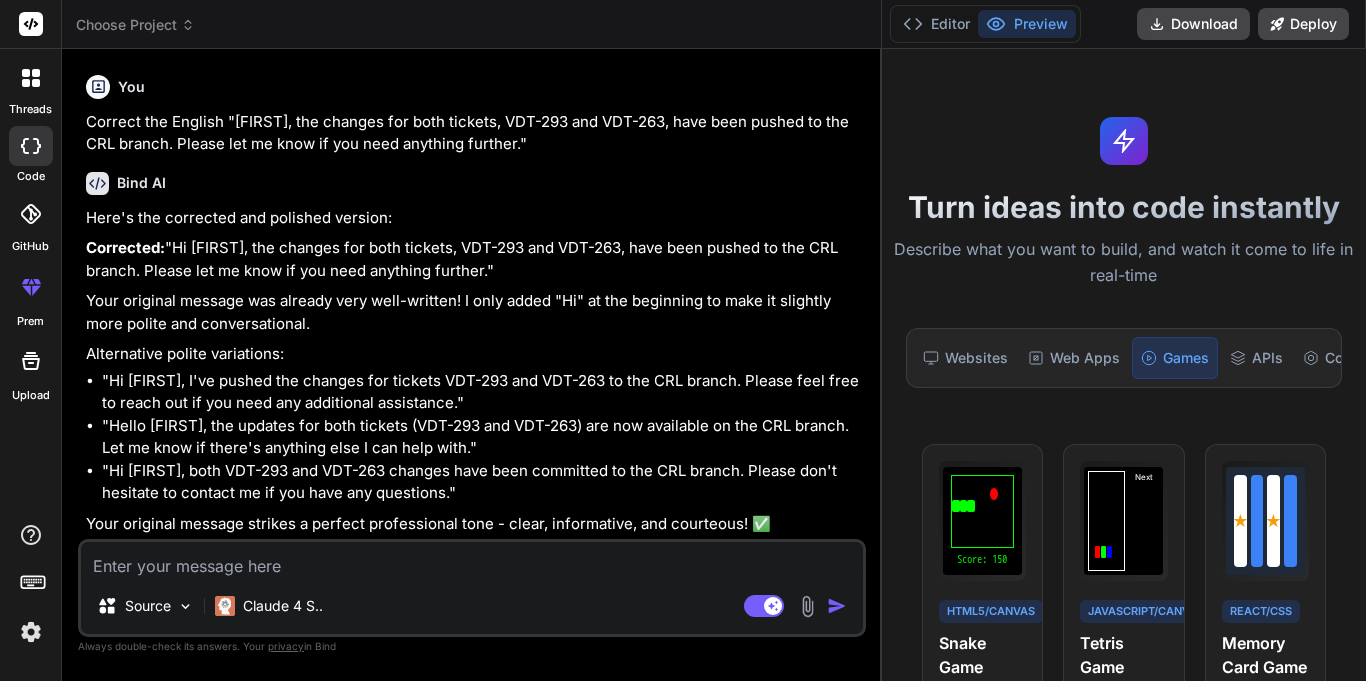 scroll, scrollTop: 6302, scrollLeft: 0, axis: vertical 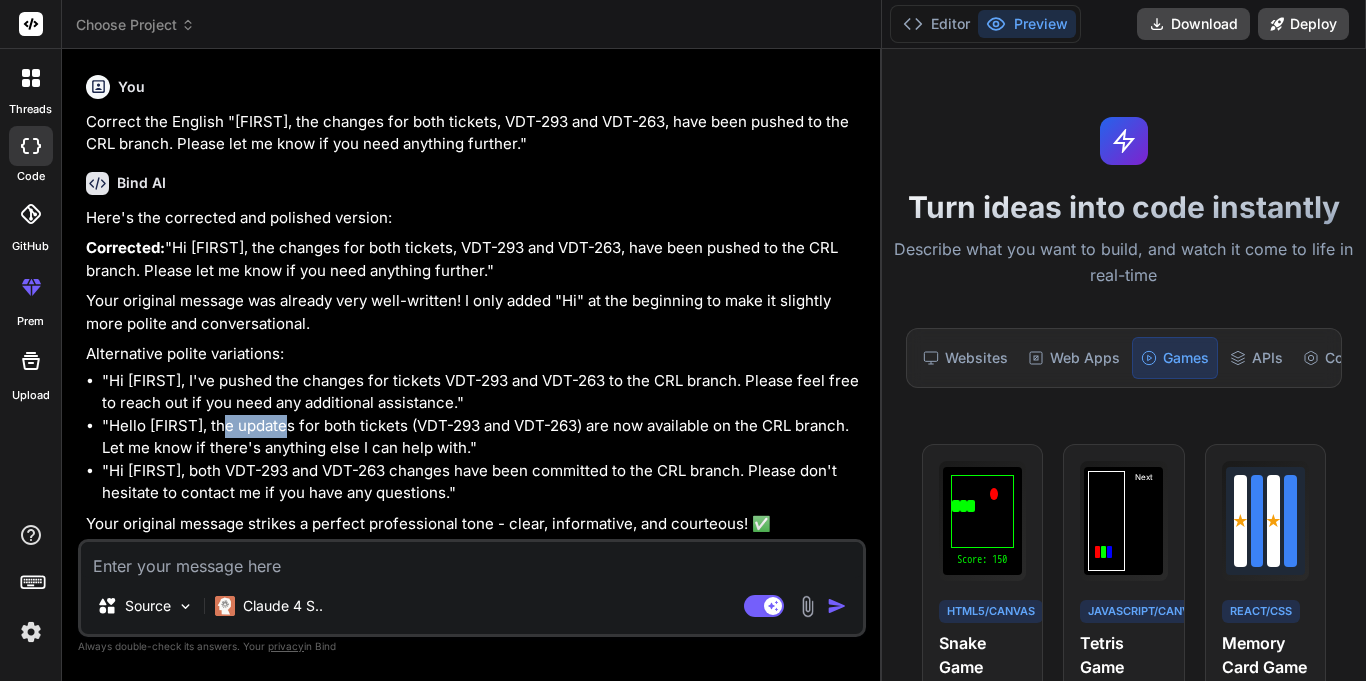 click on ""Hello [FIRST], the updates for both tickets (VDT-293 and VDT-263) are now available on the CRL branch. Let me know if there's anything else I can help with."" at bounding box center [482, 437] 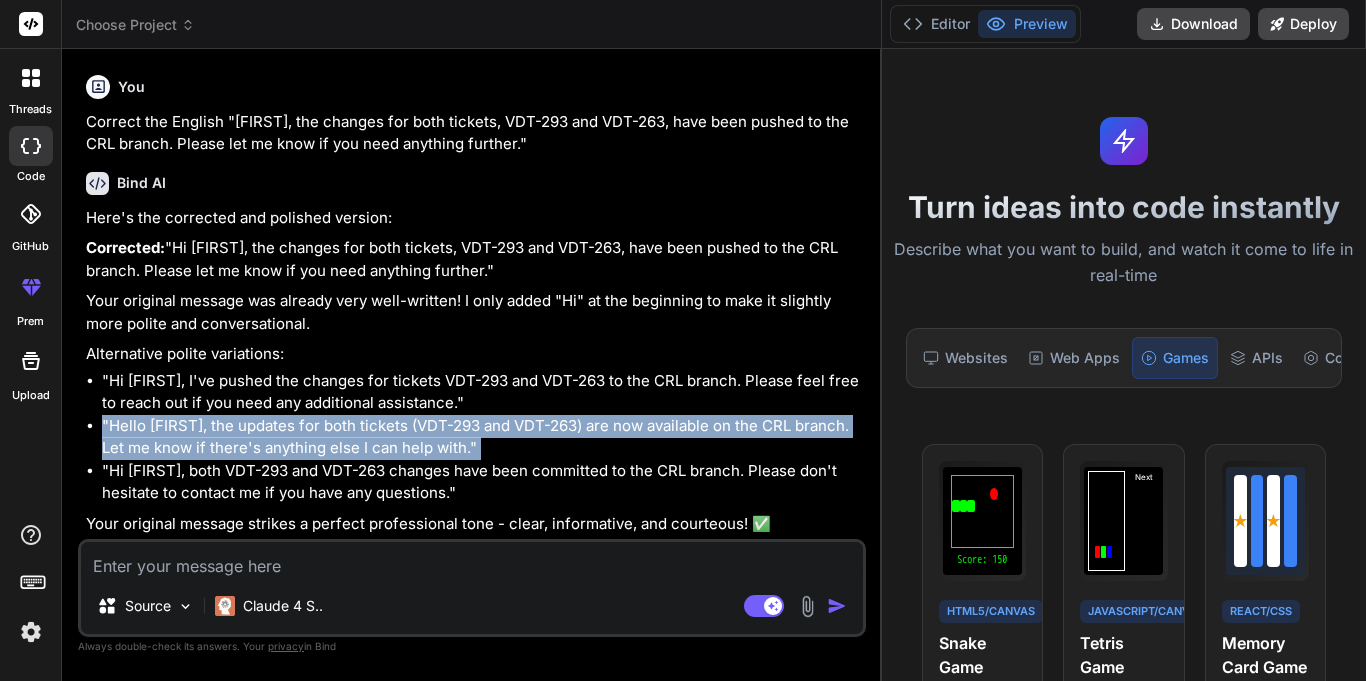 drag, startPoint x: 233, startPoint y: 430, endPoint x: 230, endPoint y: 442, distance: 12.369317 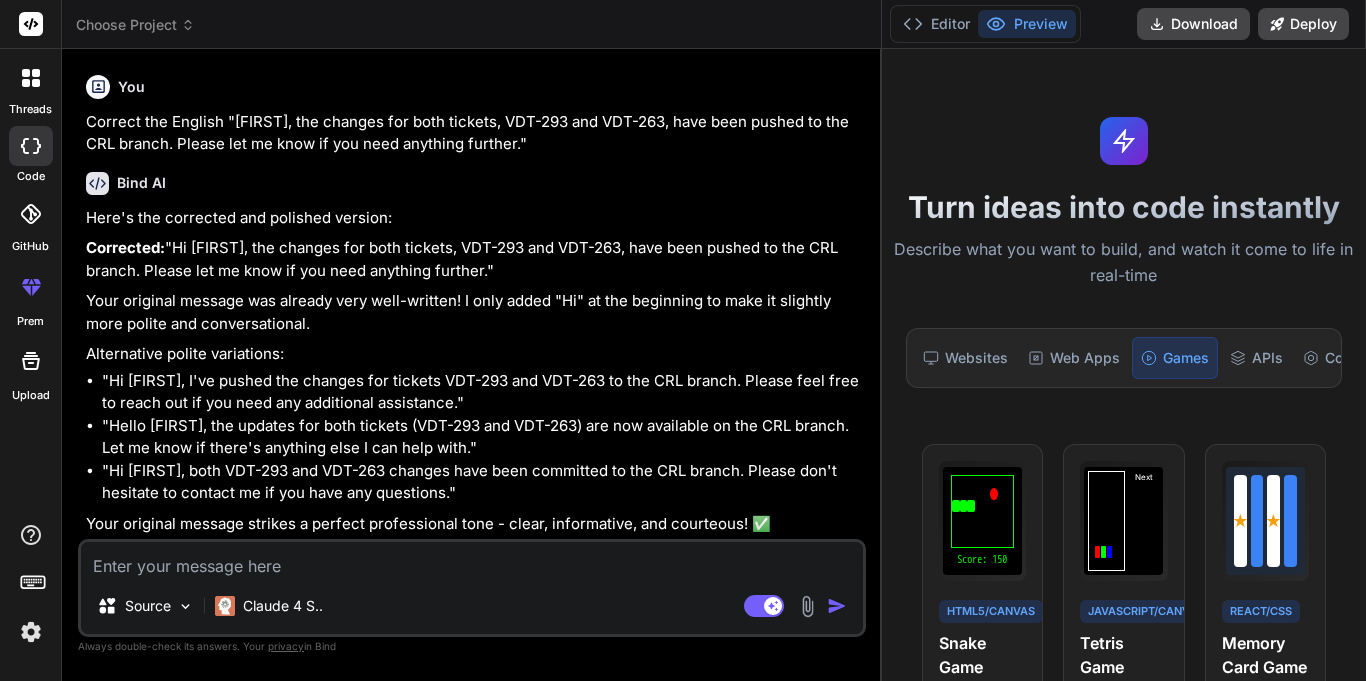 click on ""Hello [FIRST], the updates for both tickets (VDT-293 and VDT-263) are now available on the CRL branch. Let me know if there's anything else I can help with."" at bounding box center (482, 437) 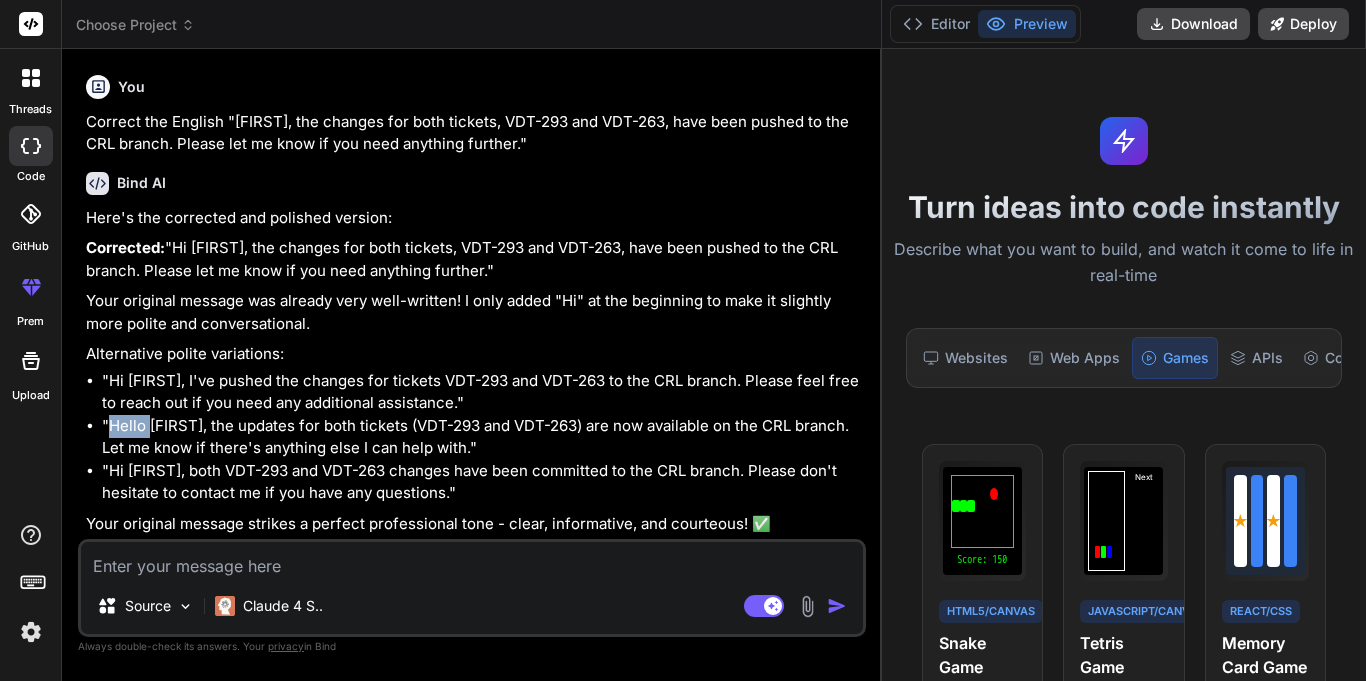 click on ""Hello [FIRST], the updates for both tickets (VDT-293 and VDT-263) are now available on the CRL branch. Let me know if there's anything else I can help with."" at bounding box center (482, 437) 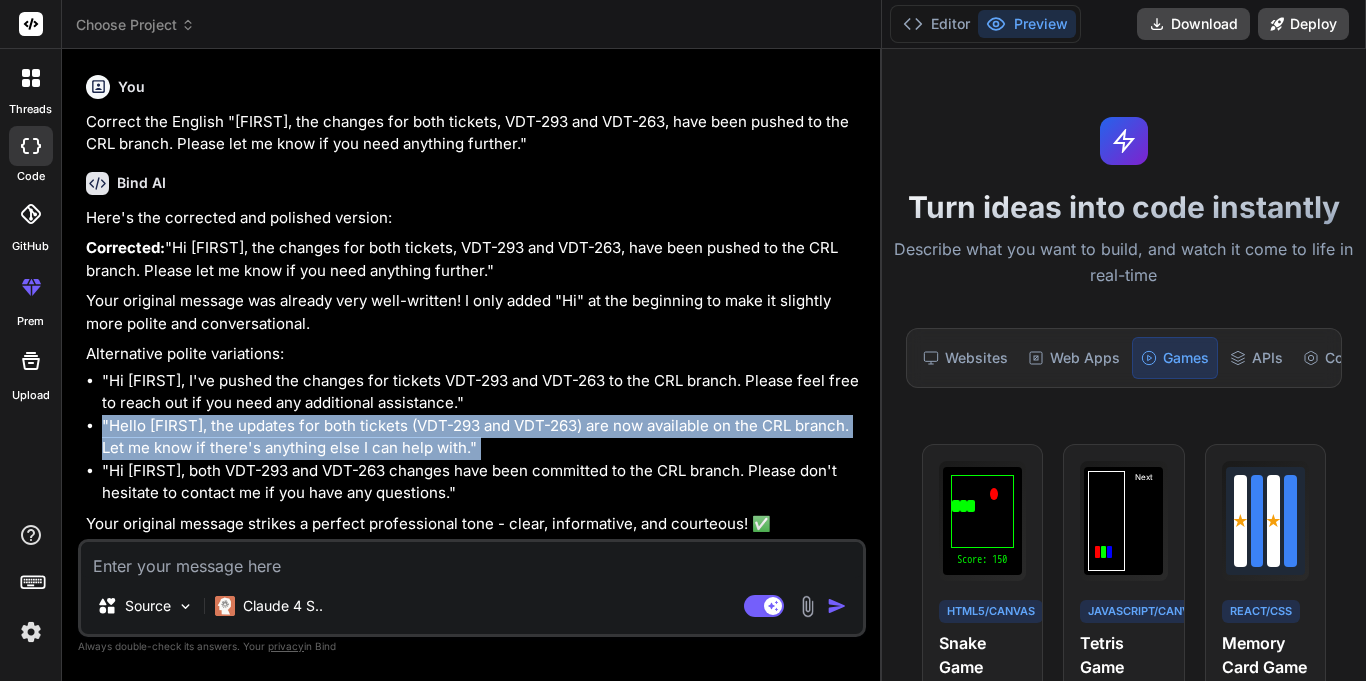 click on ""Hello [FIRST], the updates for both tickets (VDT-293 and VDT-263) are now available on the CRL branch. Let me know if there's anything else I can help with."" at bounding box center (482, 437) 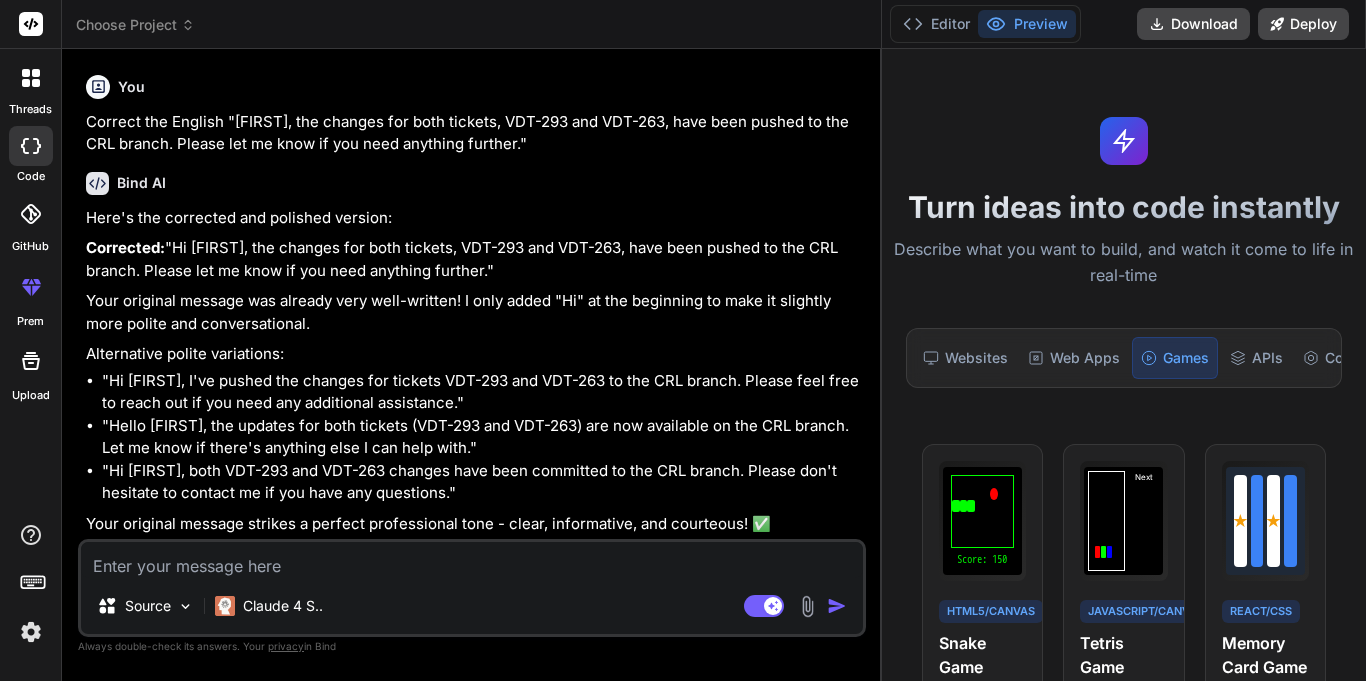 click at bounding box center (472, 560) 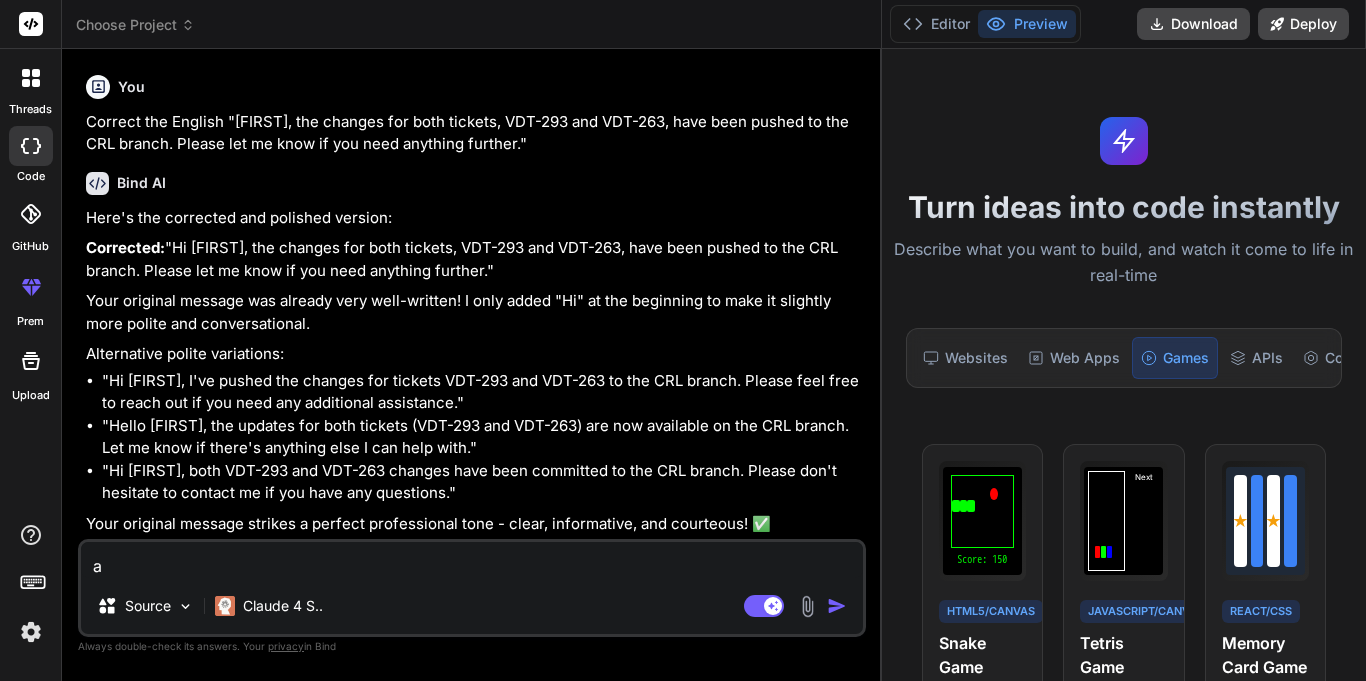 type on "au" 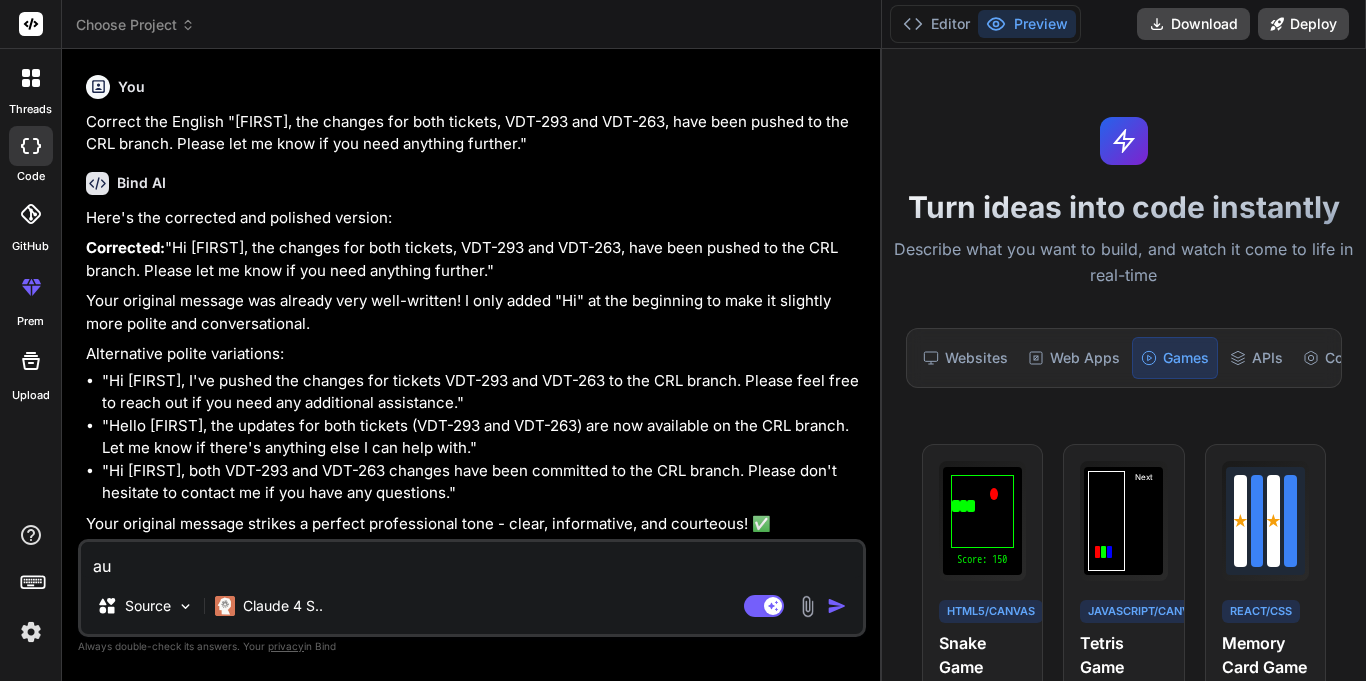 type on "aur" 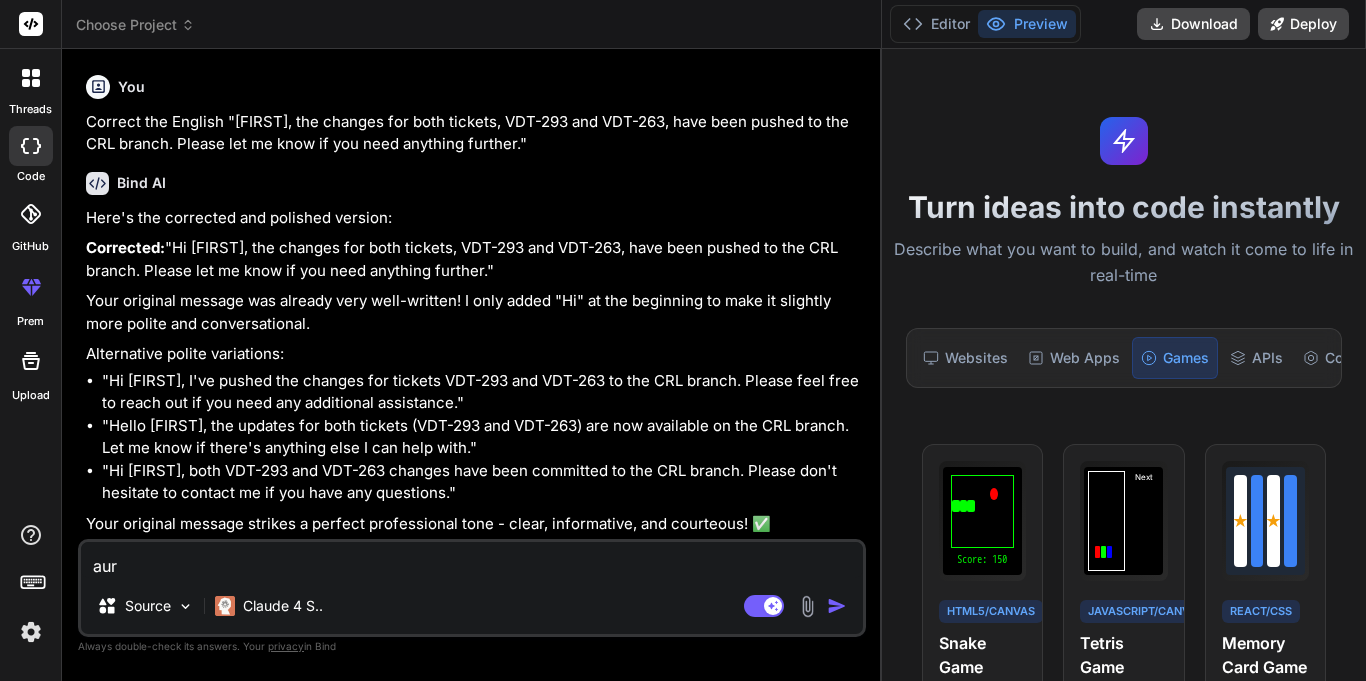 type on "x" 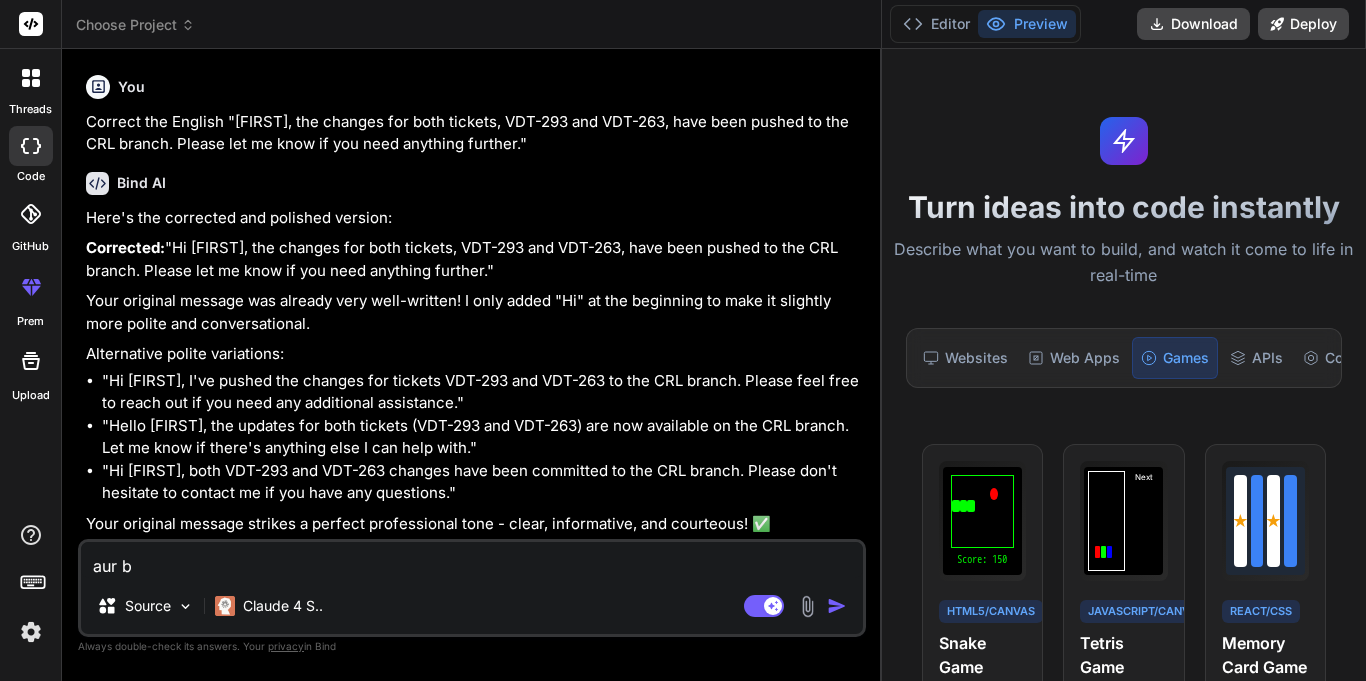 type on "aur bt" 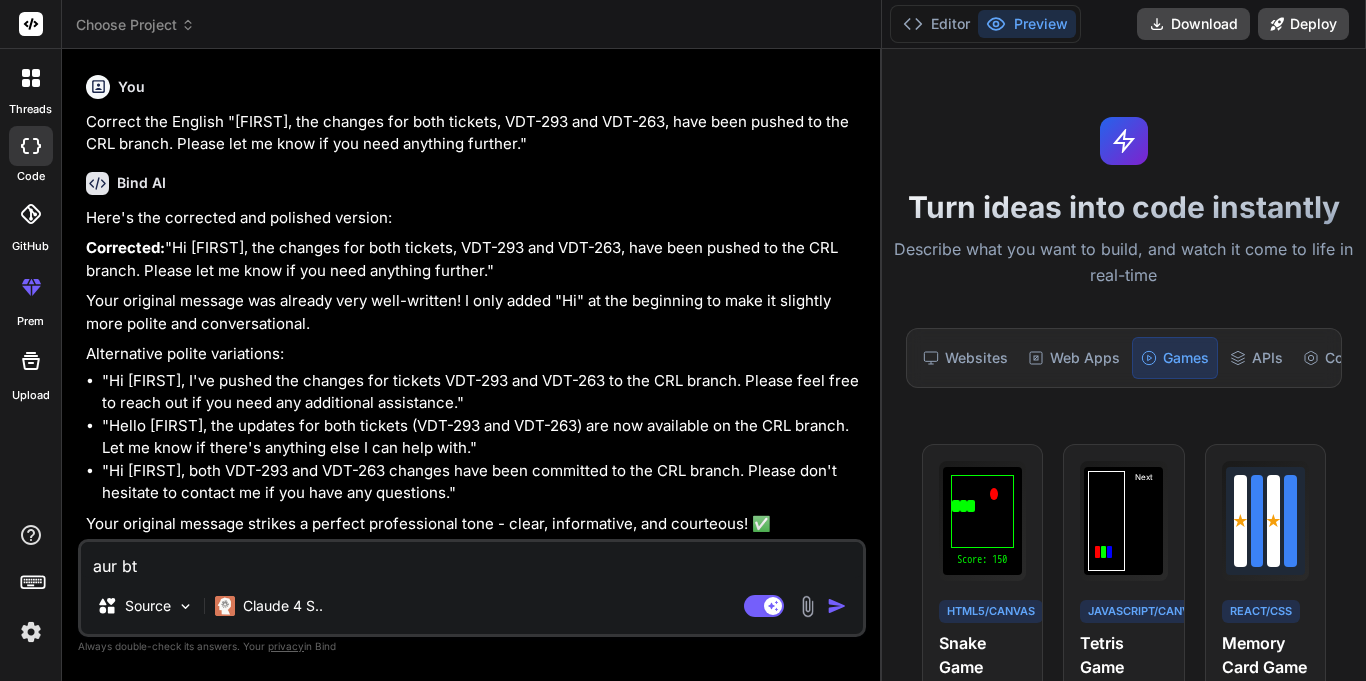 type on "aur bta" 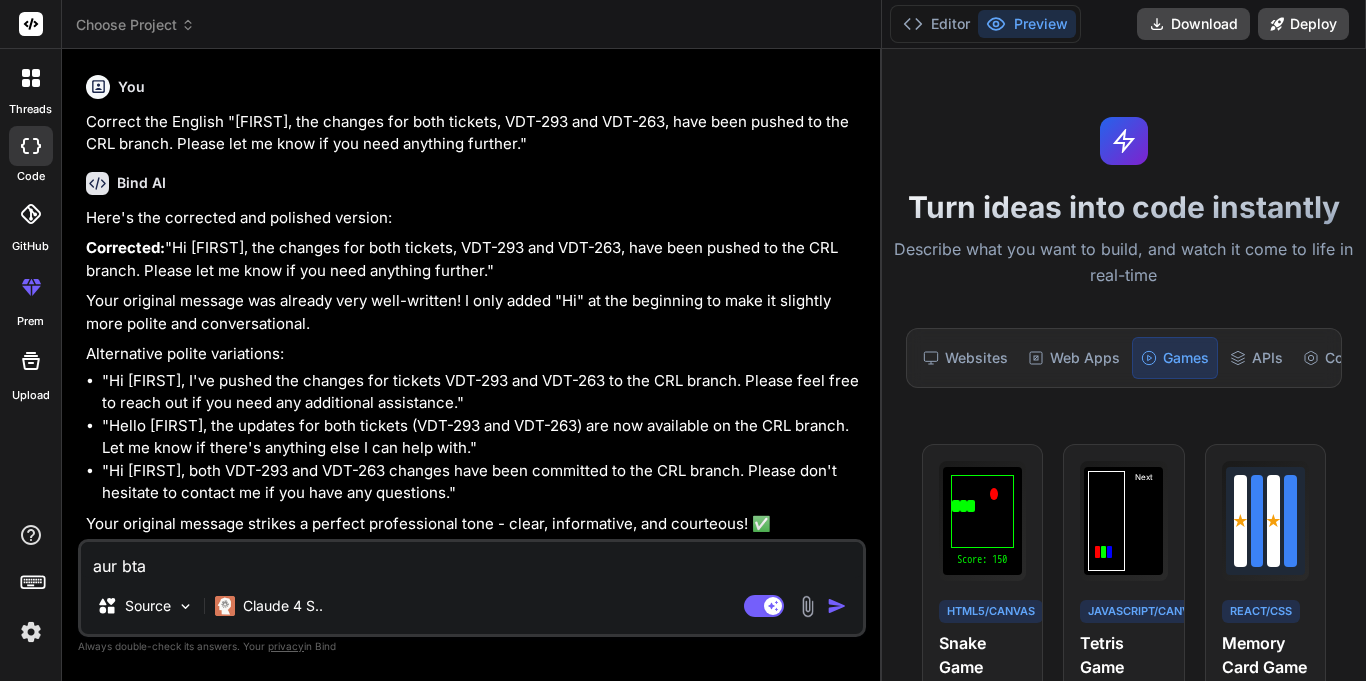 type on "aur bta" 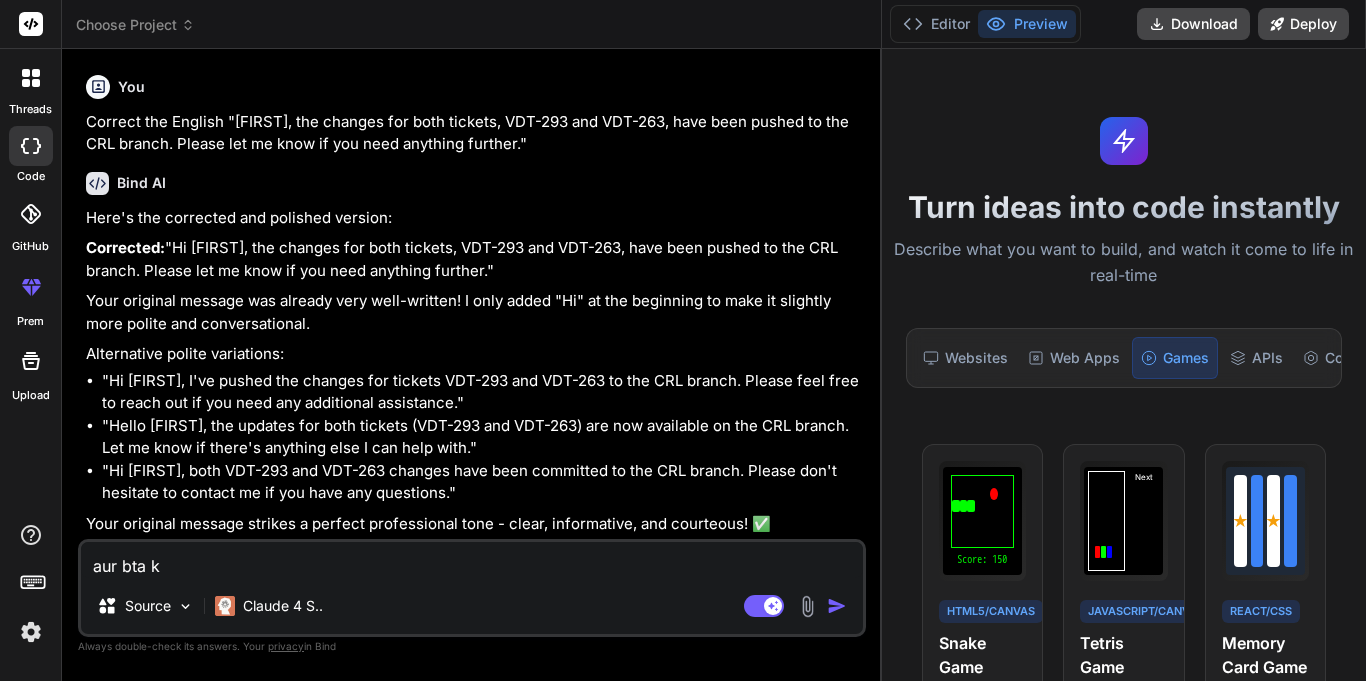 type on "aur bta ky" 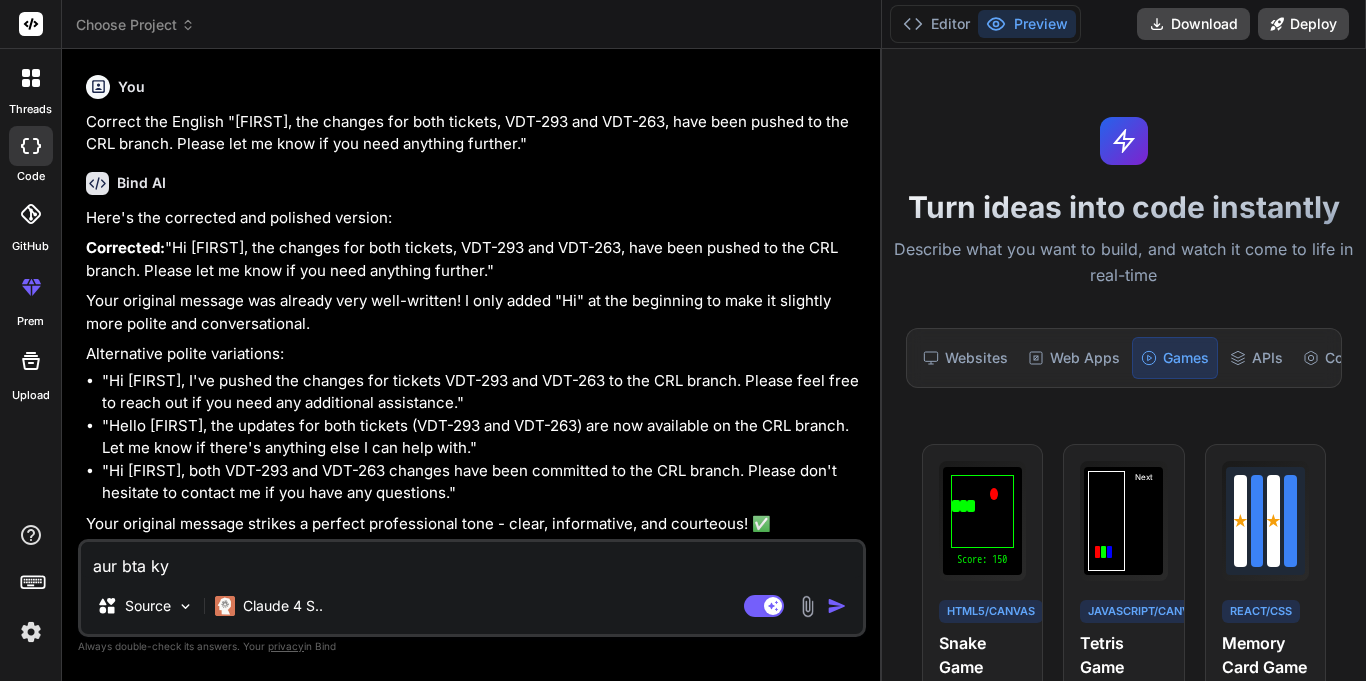 type on "aur bta kya" 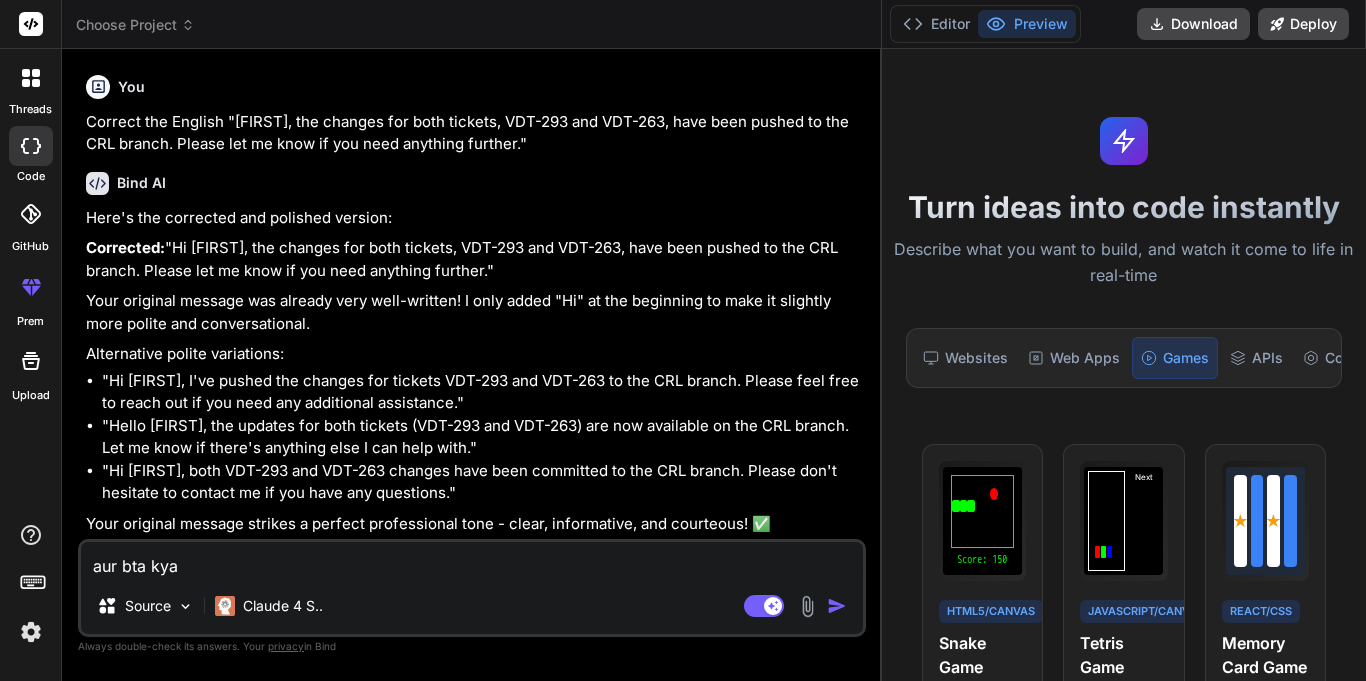 type on "aur bta kya" 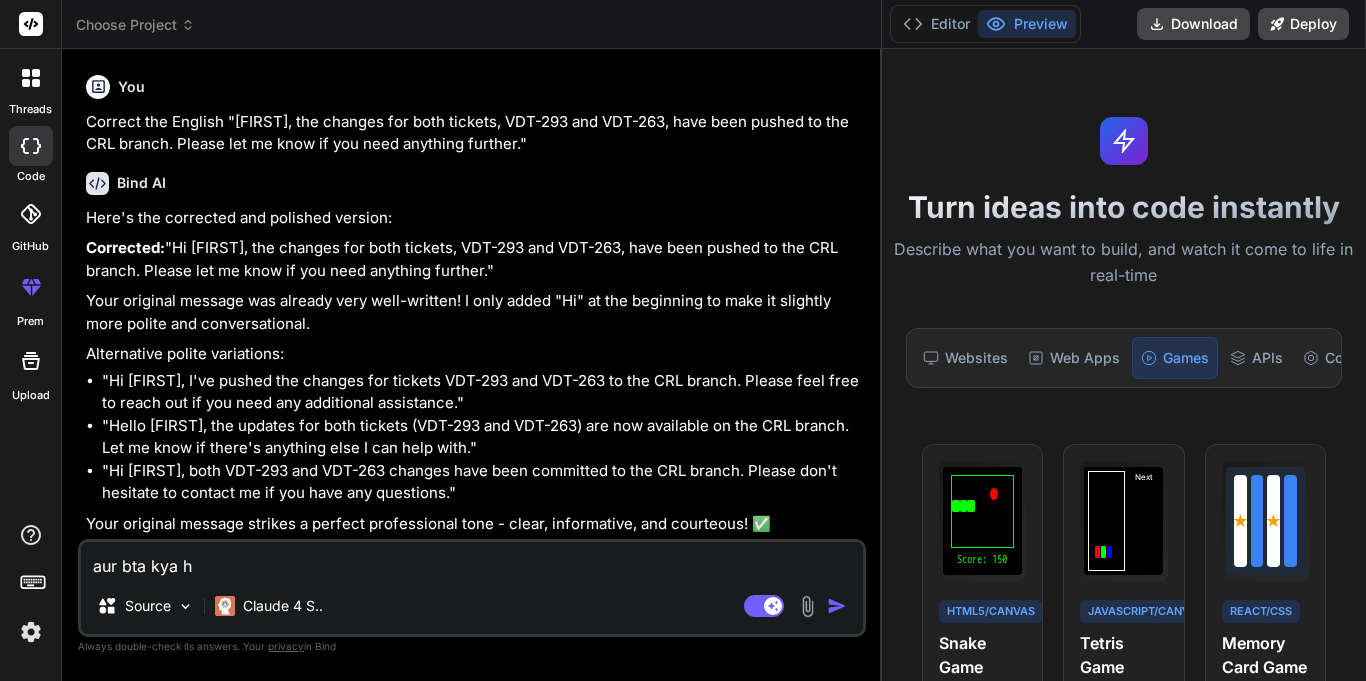 type on "aur bta kya ha" 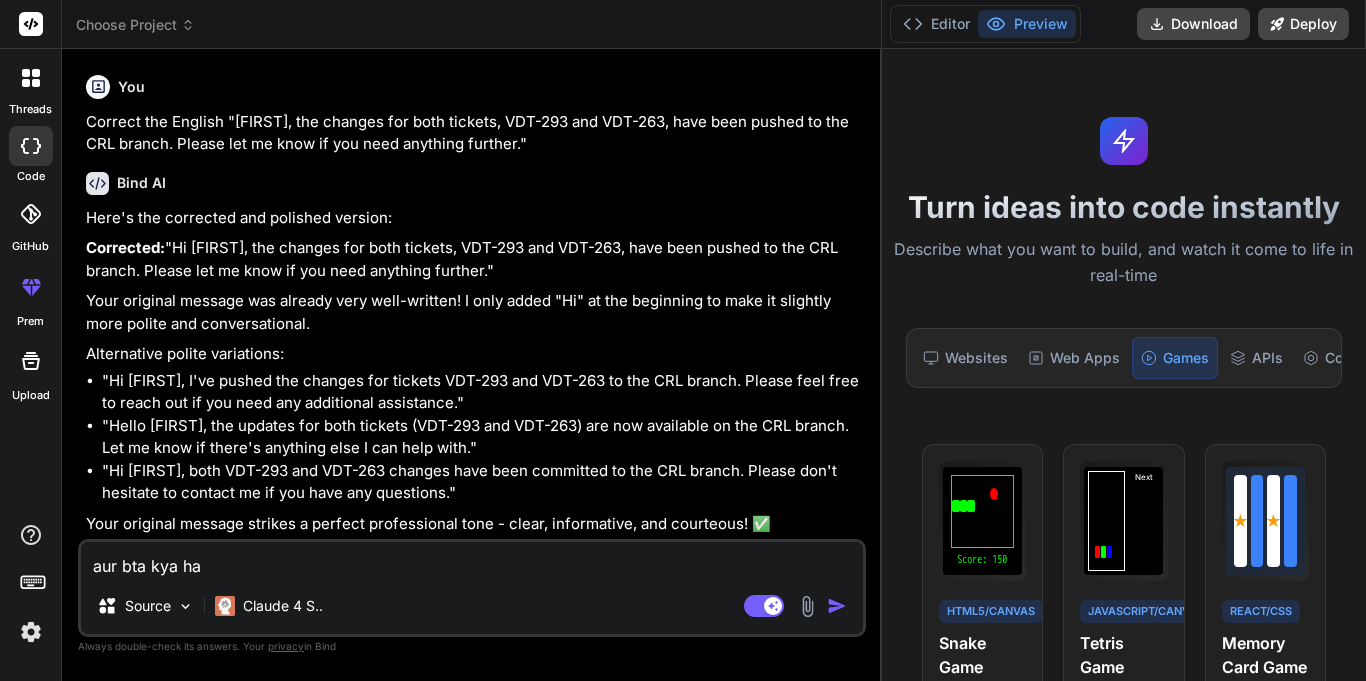 type on "aur bta kya haa" 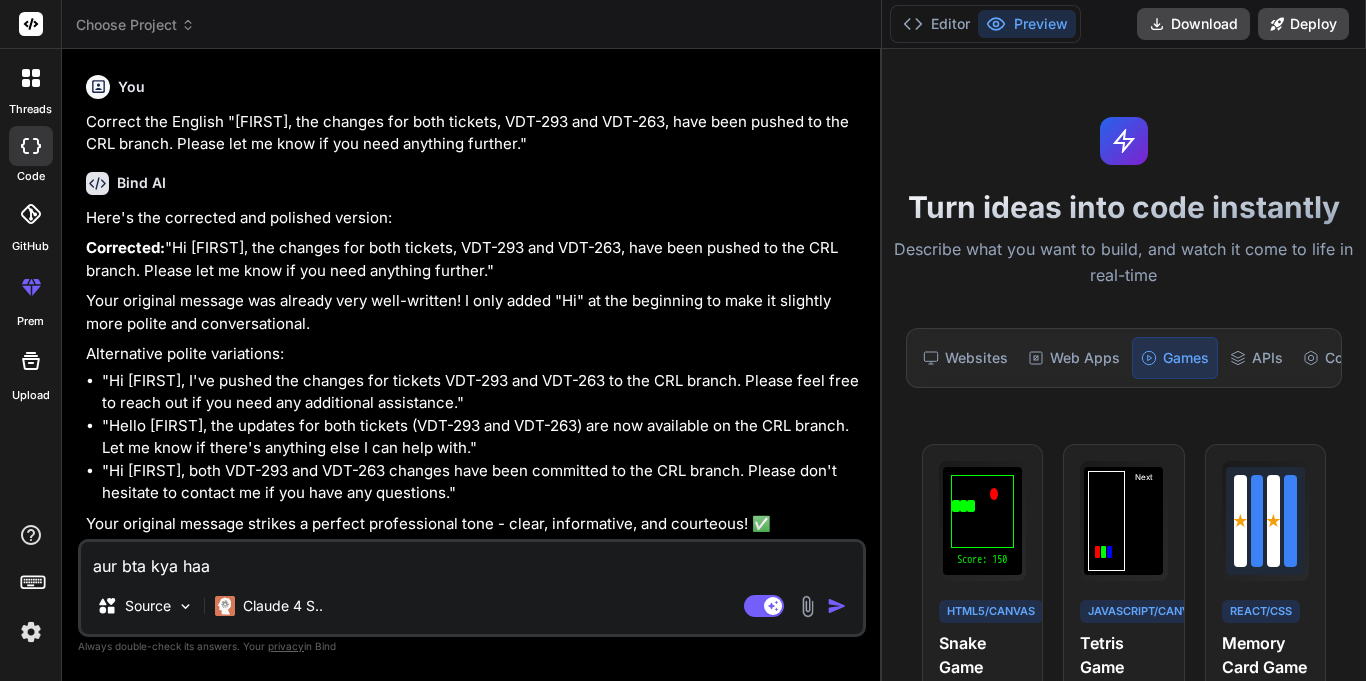 type on "aur bta kya haal" 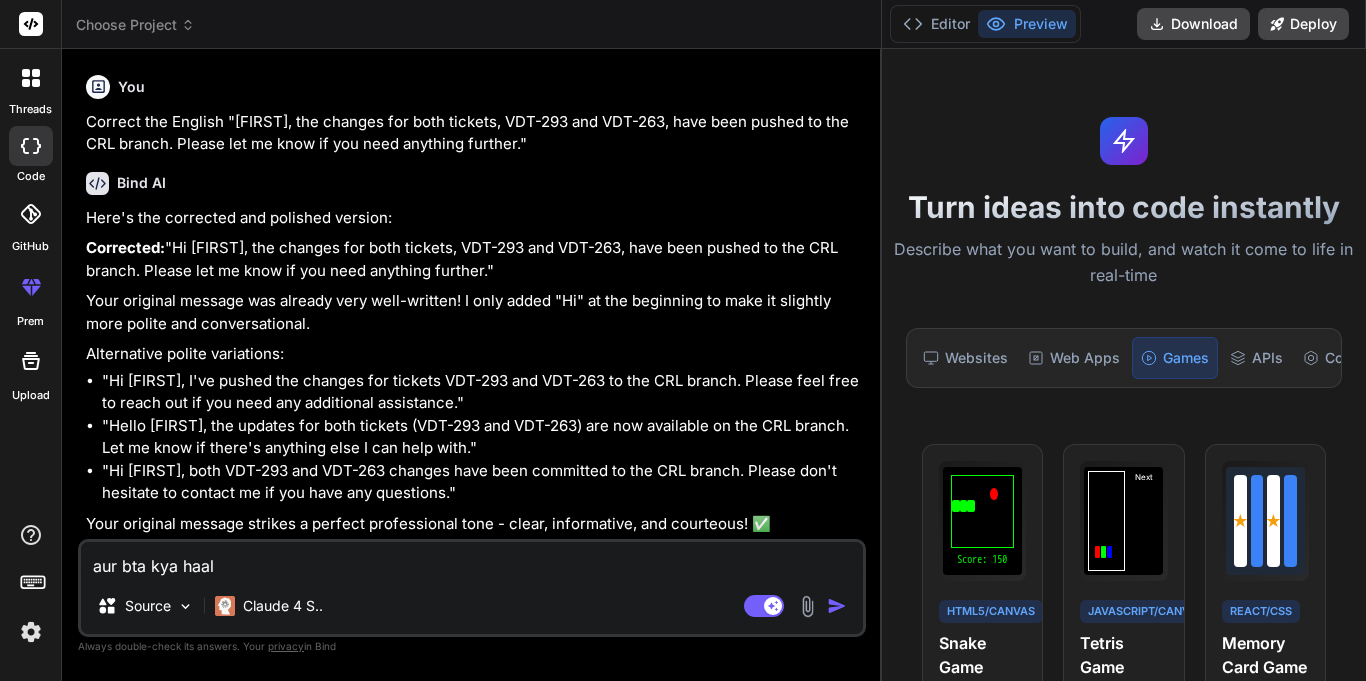 type on "aur bta kya haal" 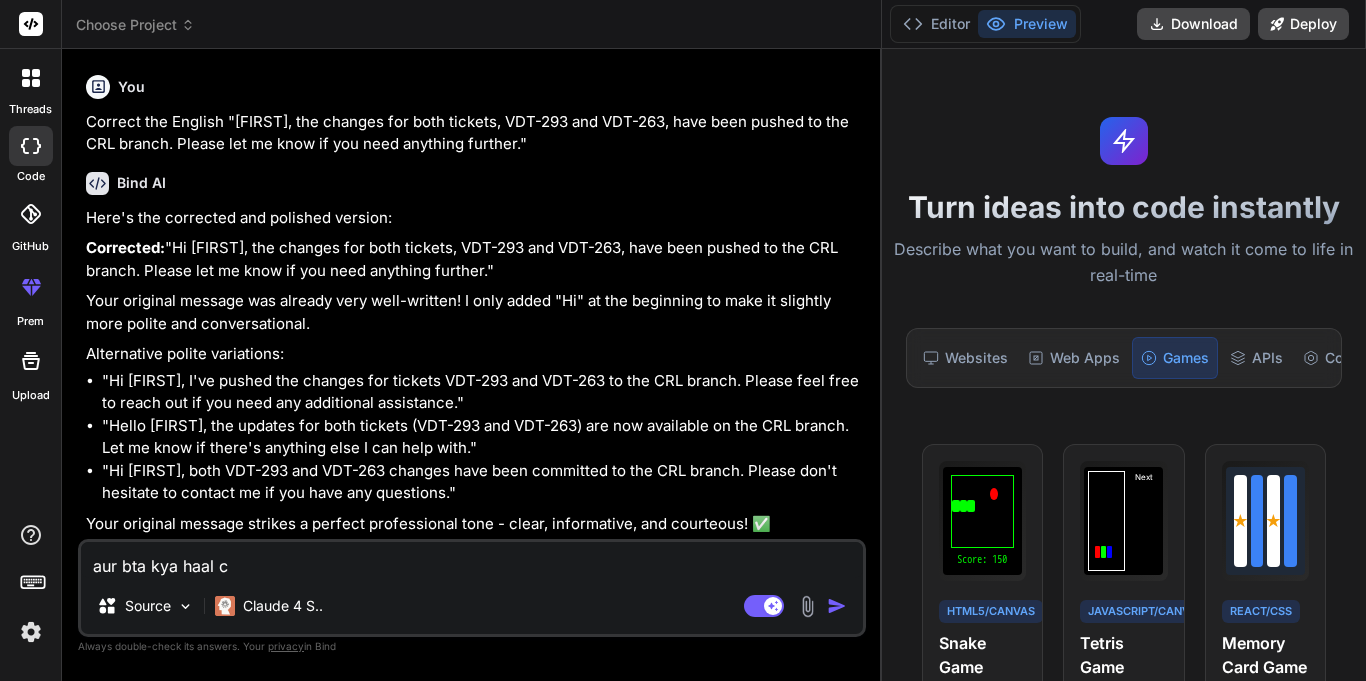 type on "aur bta kya haal ch" 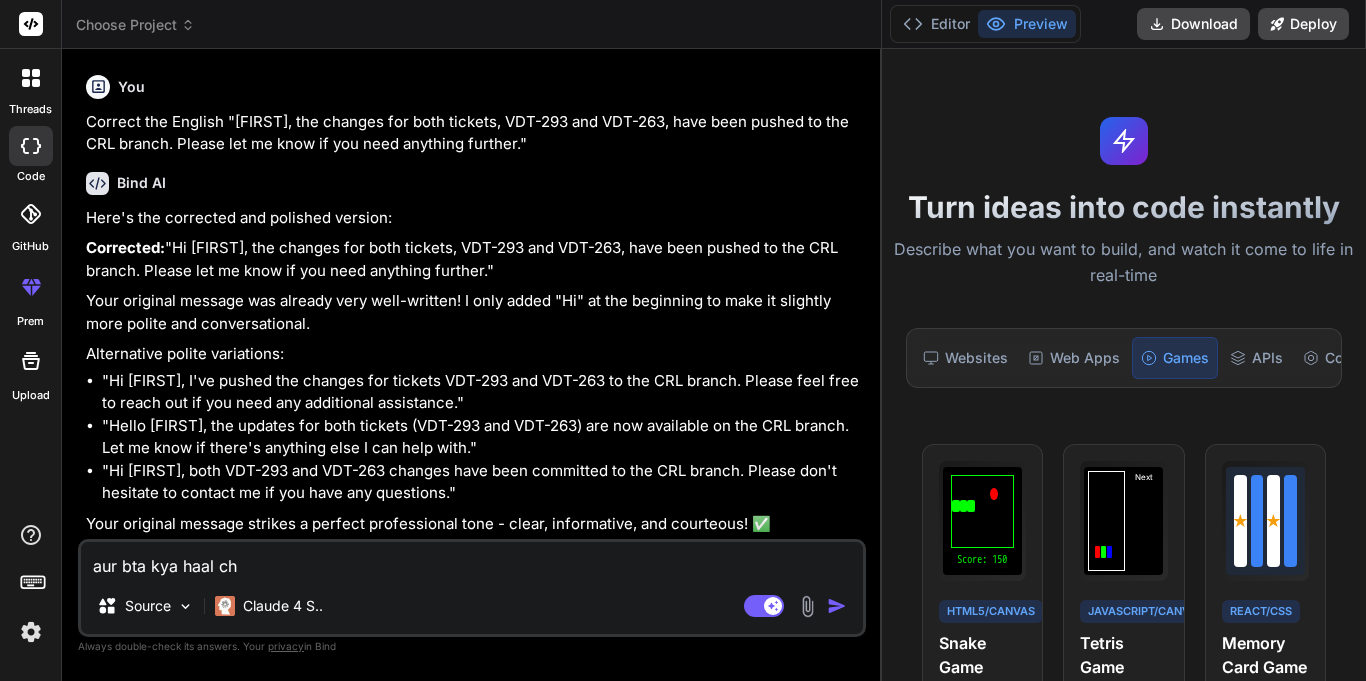 type on "aur bta kya haal chl" 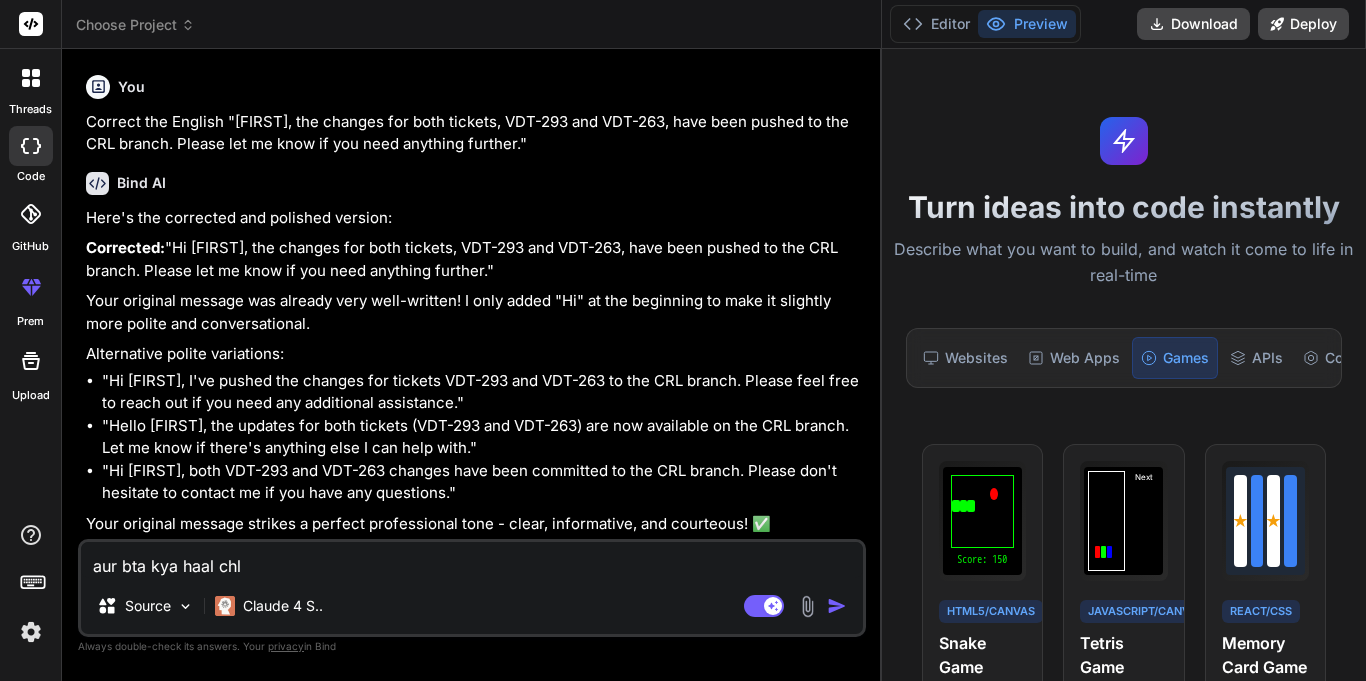 type on "x" 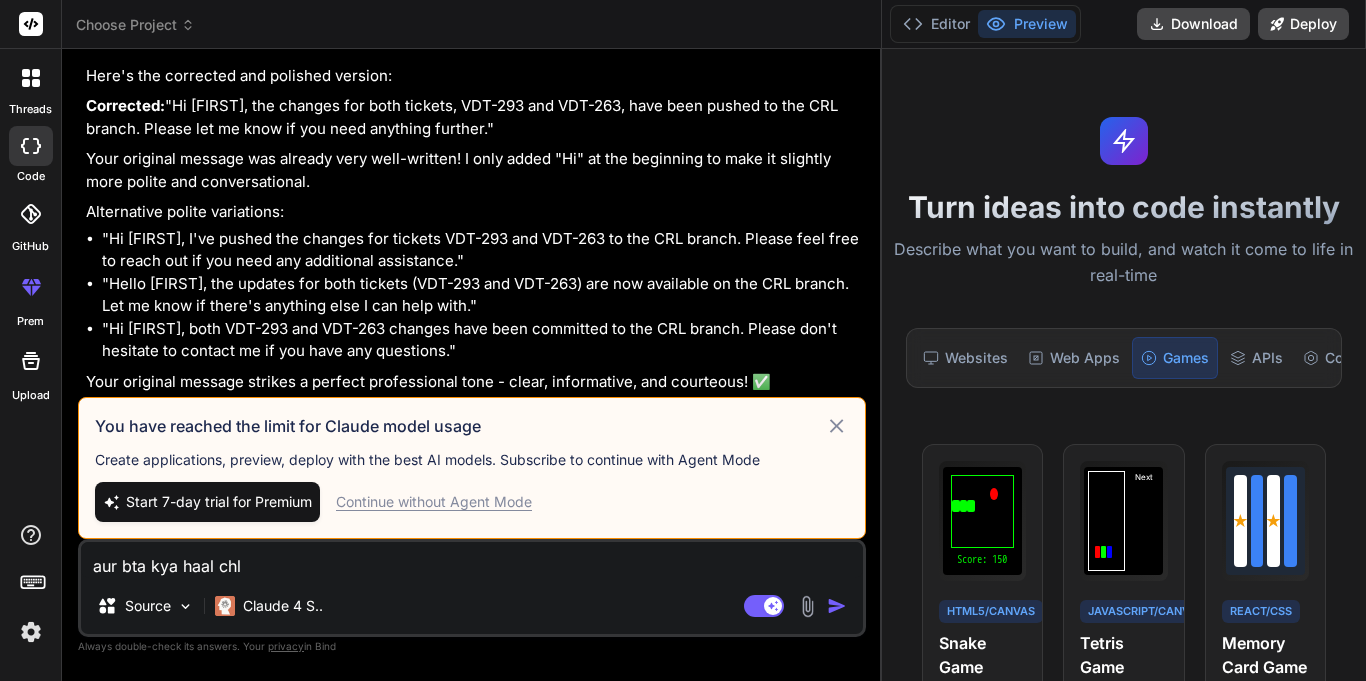 type on "aur bta kya haal chl" 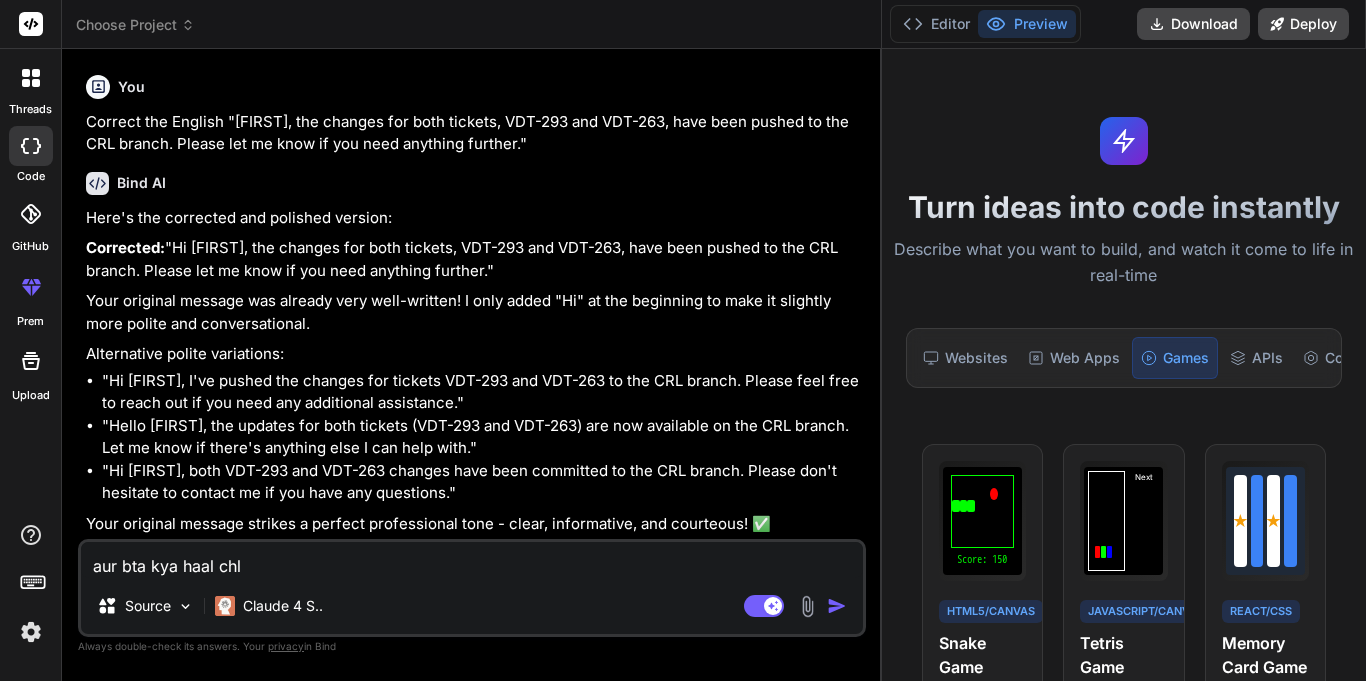click on "aur bta kya haal chl" at bounding box center [472, 560] 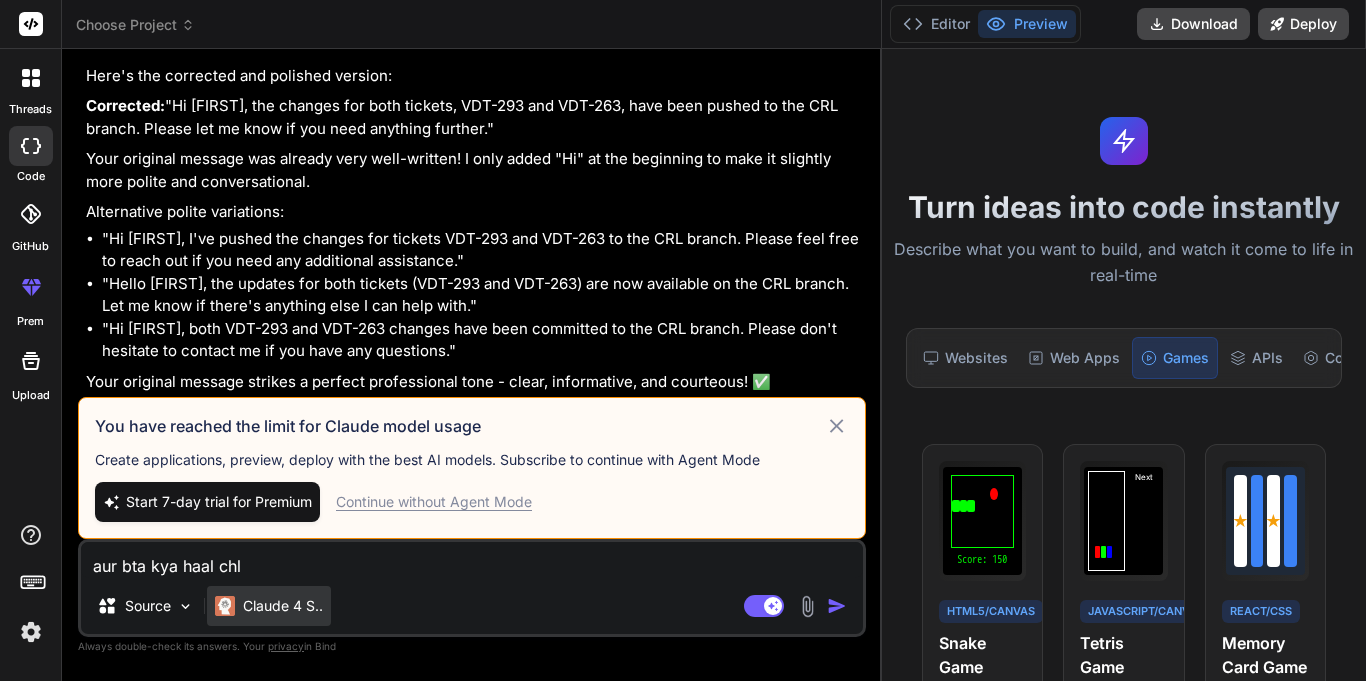 click on "Claude 4 S.." at bounding box center (269, 606) 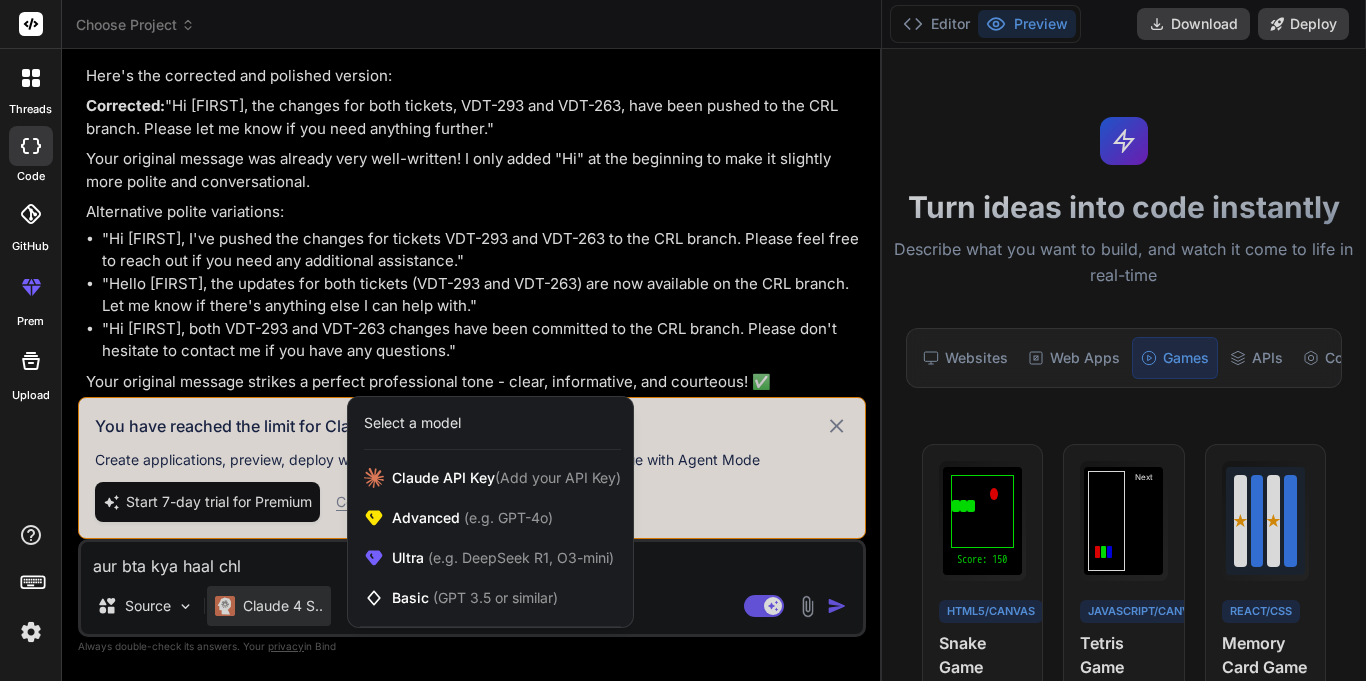 click at bounding box center (683, 340) 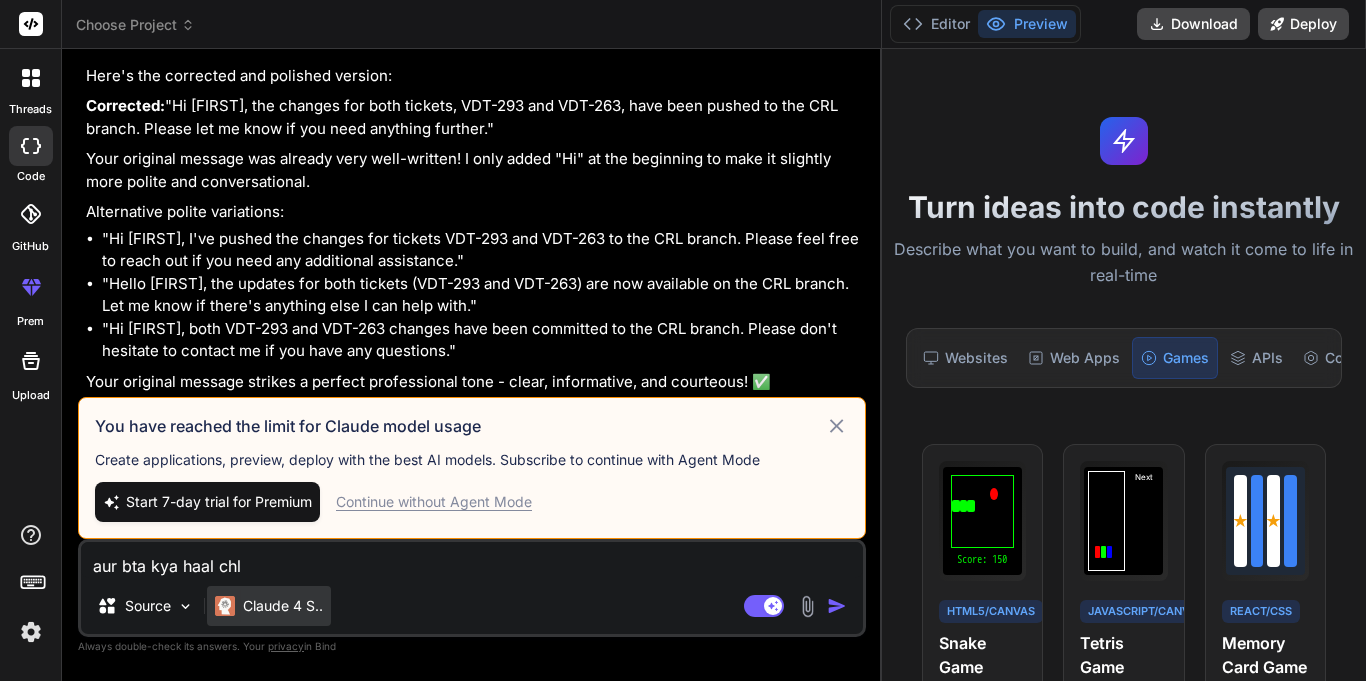 click on "Claude 4 S.." at bounding box center (283, 606) 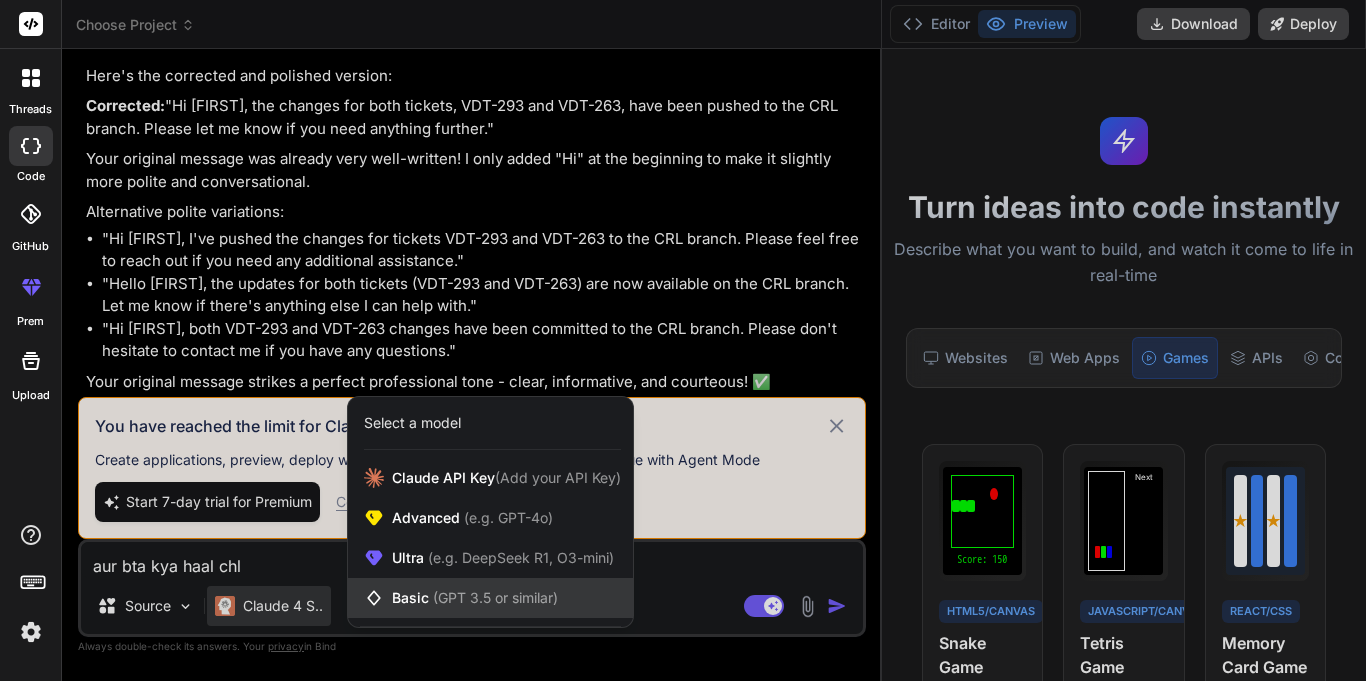 click on "Basic        (GPT 3.5 or similar)" at bounding box center [490, 598] 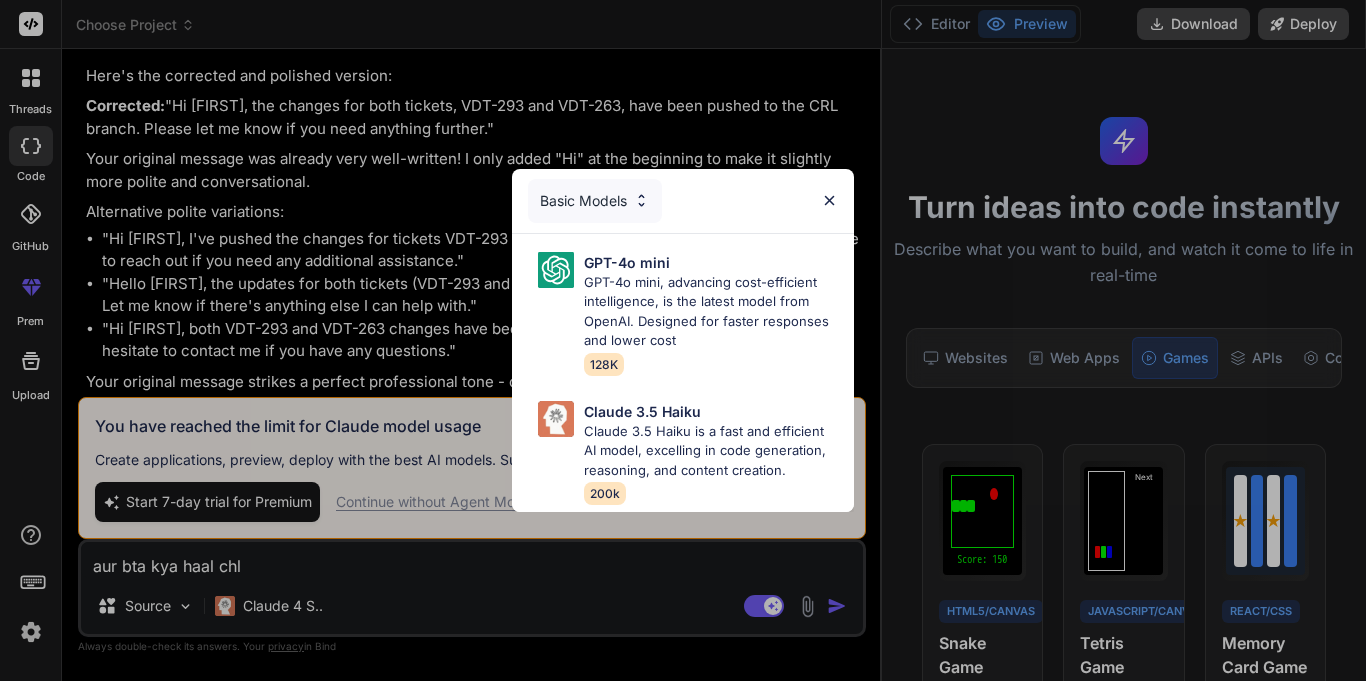 click on "Basic Models GPT-4o mini GPT-4o mini, advancing cost-efficient intelligence, is the latest model from OpenAI. Designed for faster responses and lower cost 128K  Claude 3.5 Haiku Claude 3.5 Haiku is a fast and efficient AI model, excelling in code generation, reasoning, and content creation. 200k" at bounding box center [683, 340] 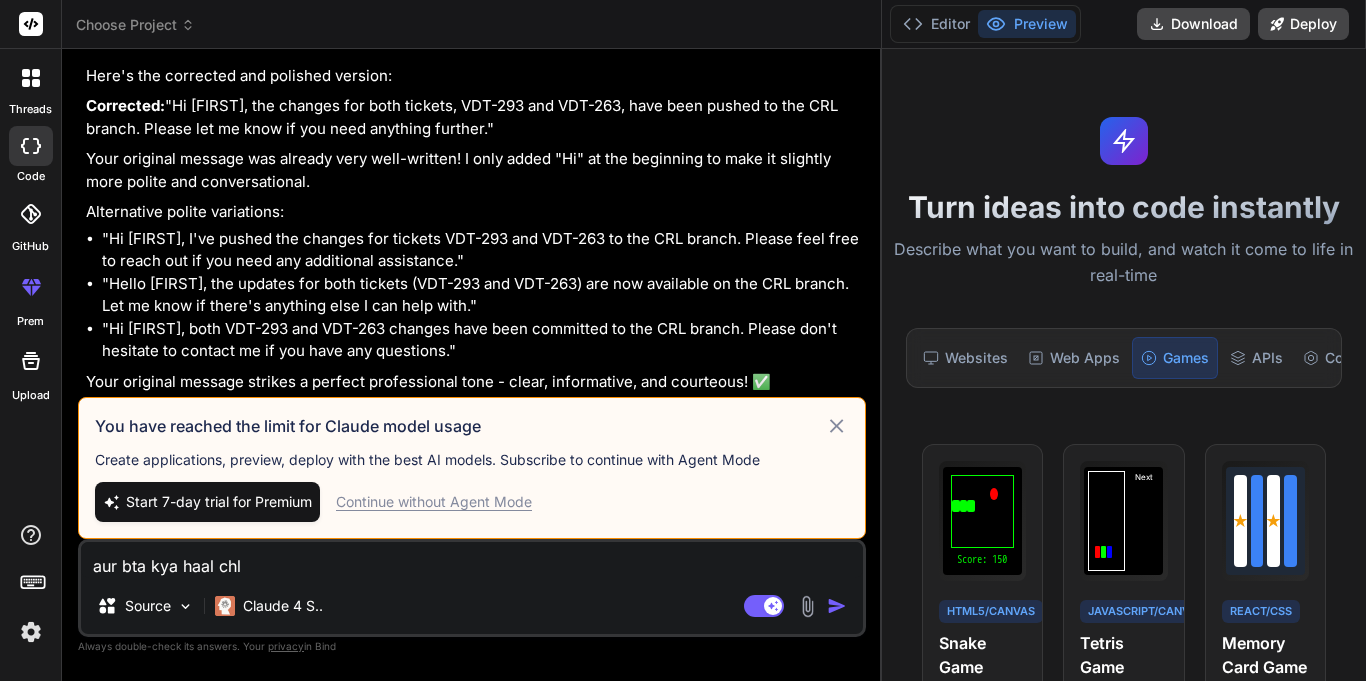 click on "aur bta kya haal chl" at bounding box center [472, 560] 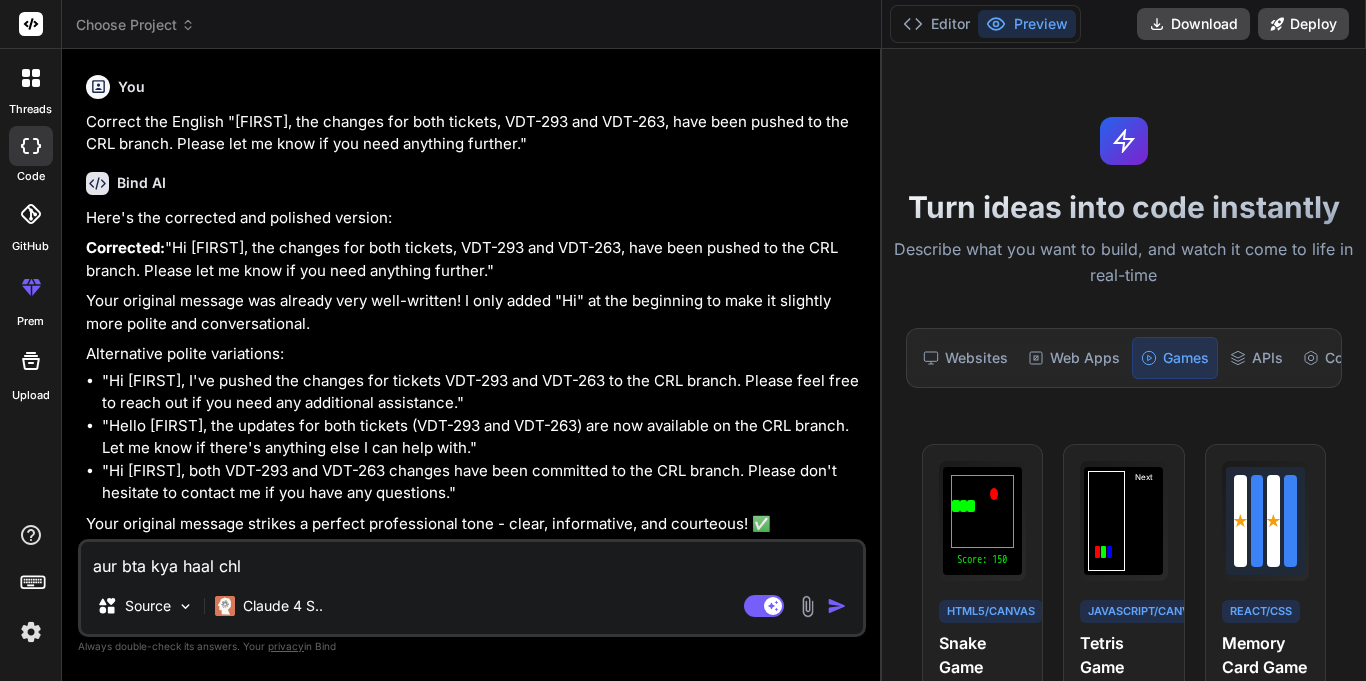 click on "aur bta kya haal chl" at bounding box center (472, 560) 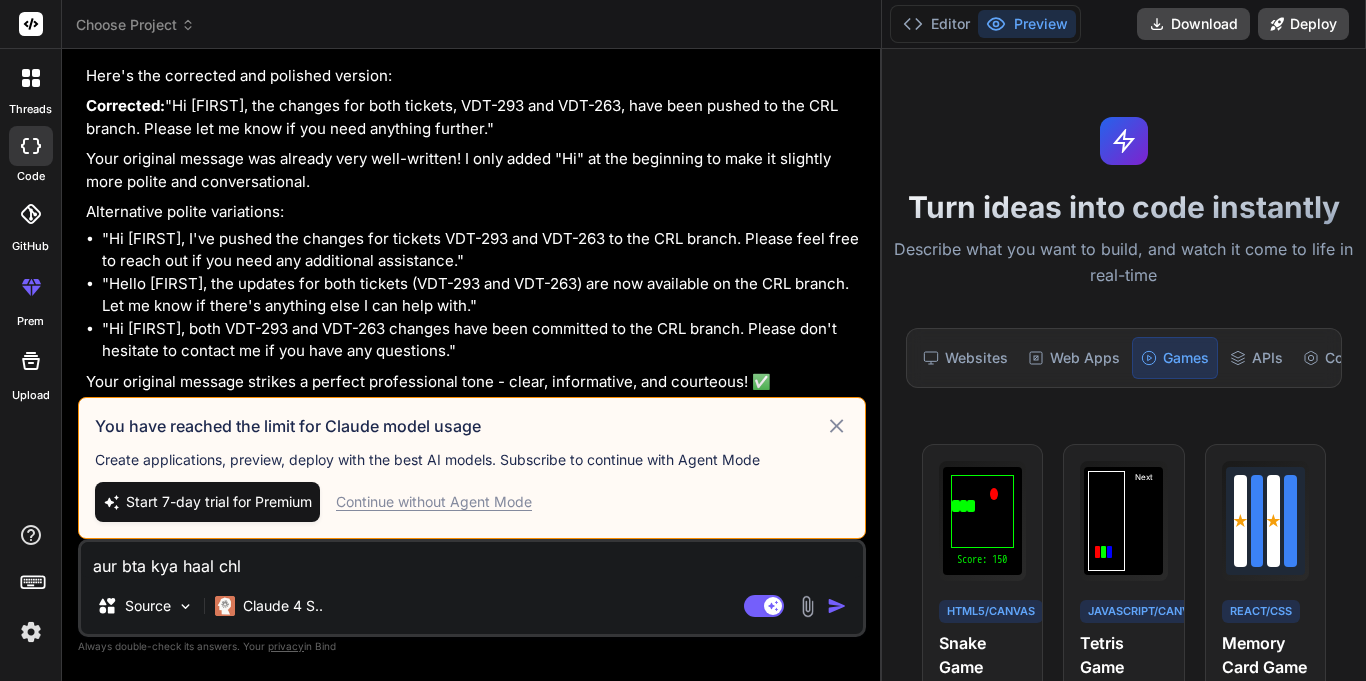 click on "Continue without Agent Mode" at bounding box center (434, 502) 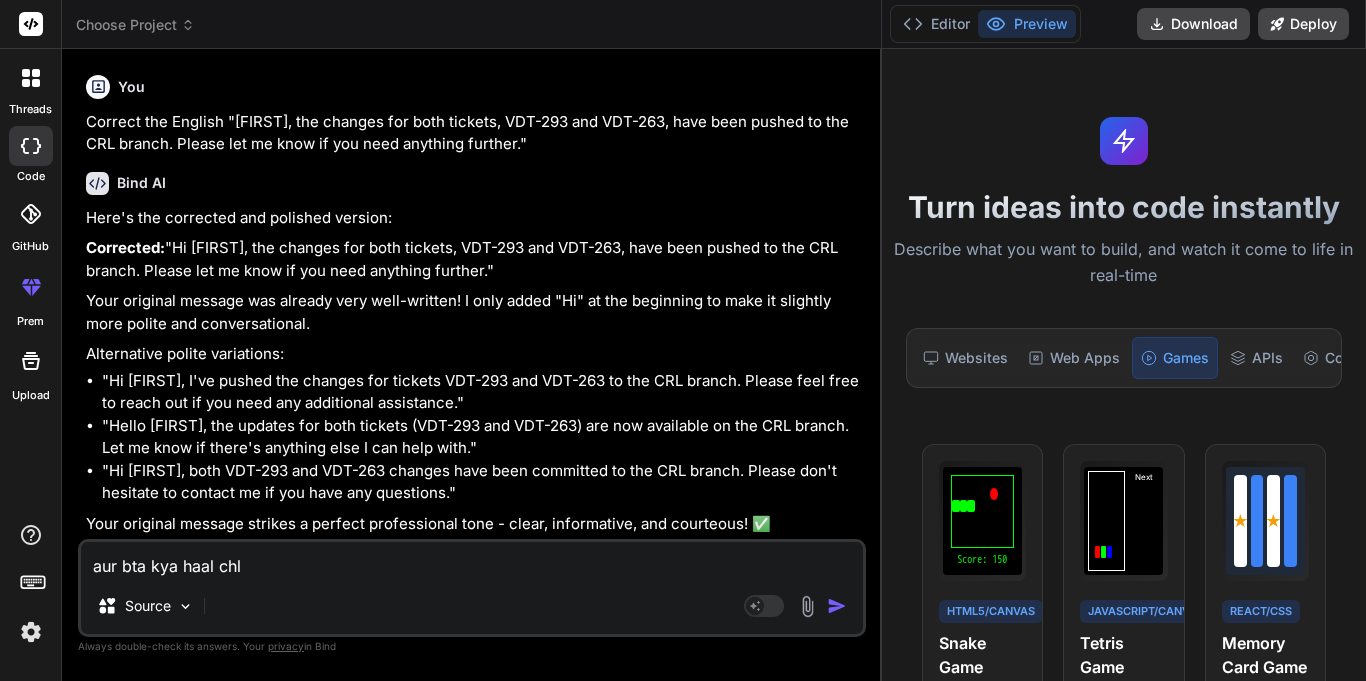 click on "aur bta kya haal chl Source Agent Mode. When this toggle is activated, AI automatically makes decisions, reasons, creates files, and runs terminal commands. Almost full autopilot." at bounding box center (472, 588) 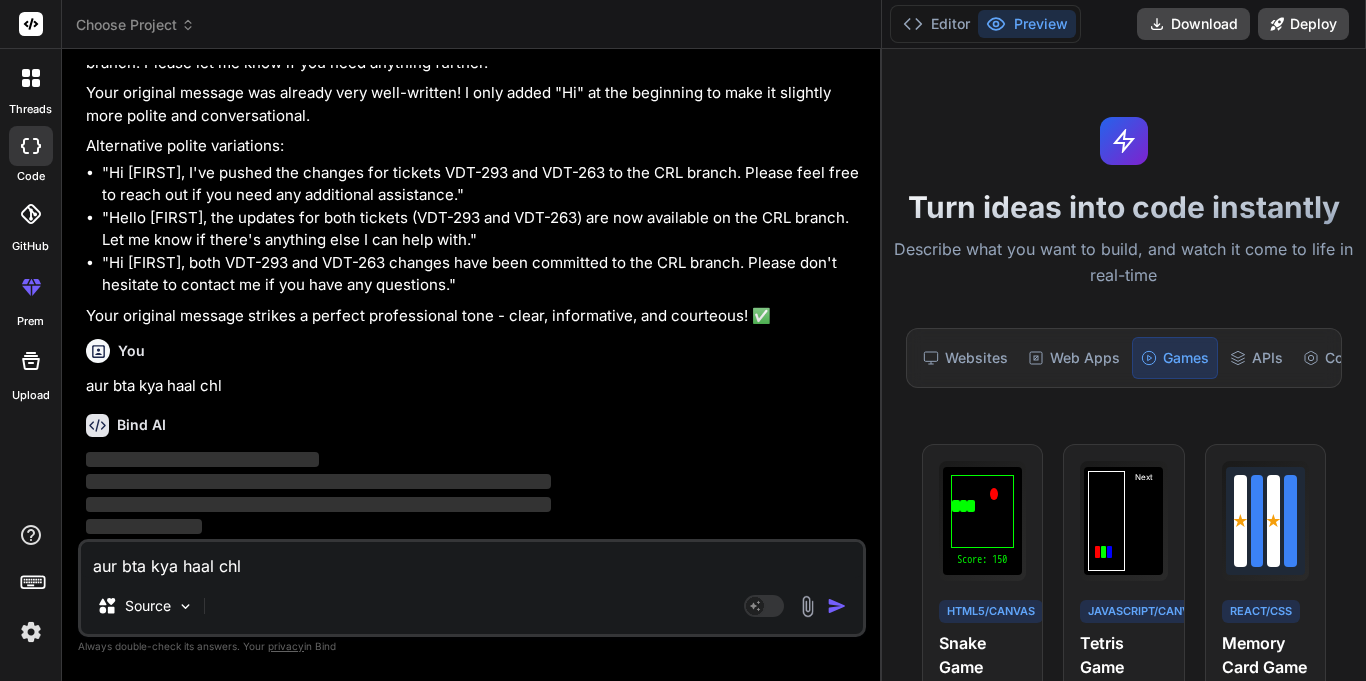 type 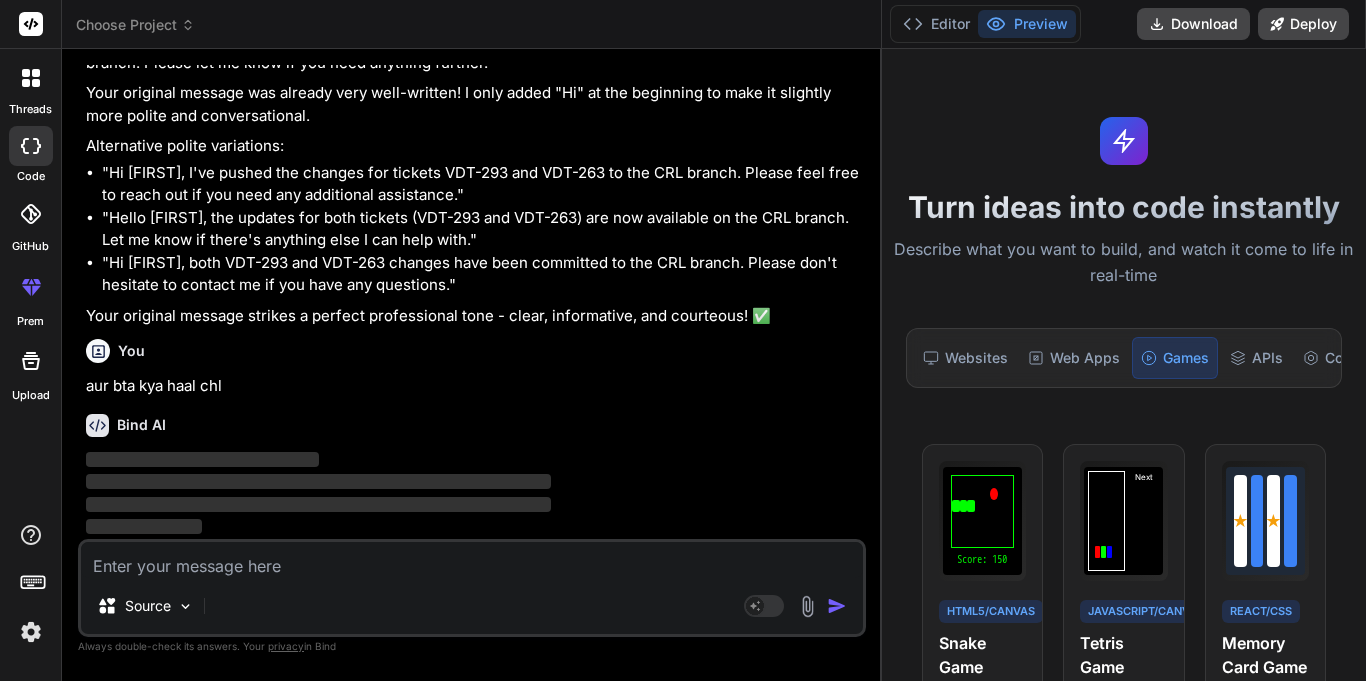scroll, scrollTop: 6510, scrollLeft: 0, axis: vertical 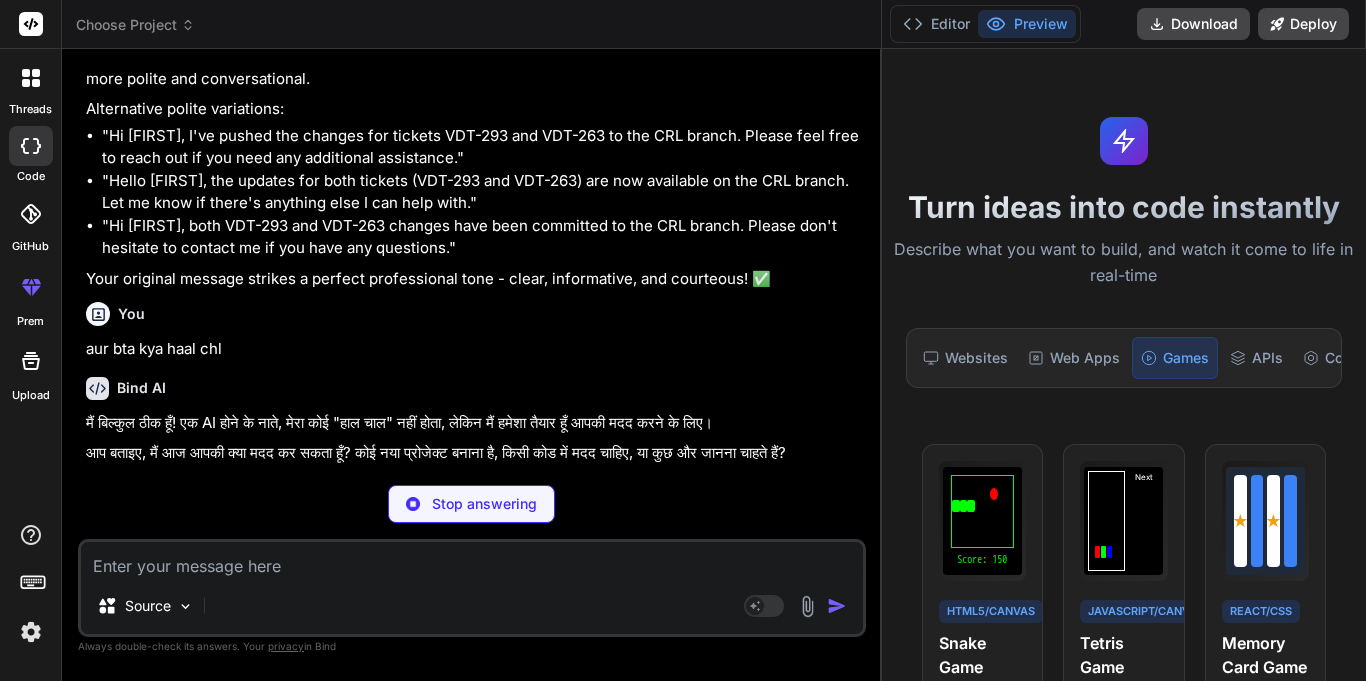 type on "x" 